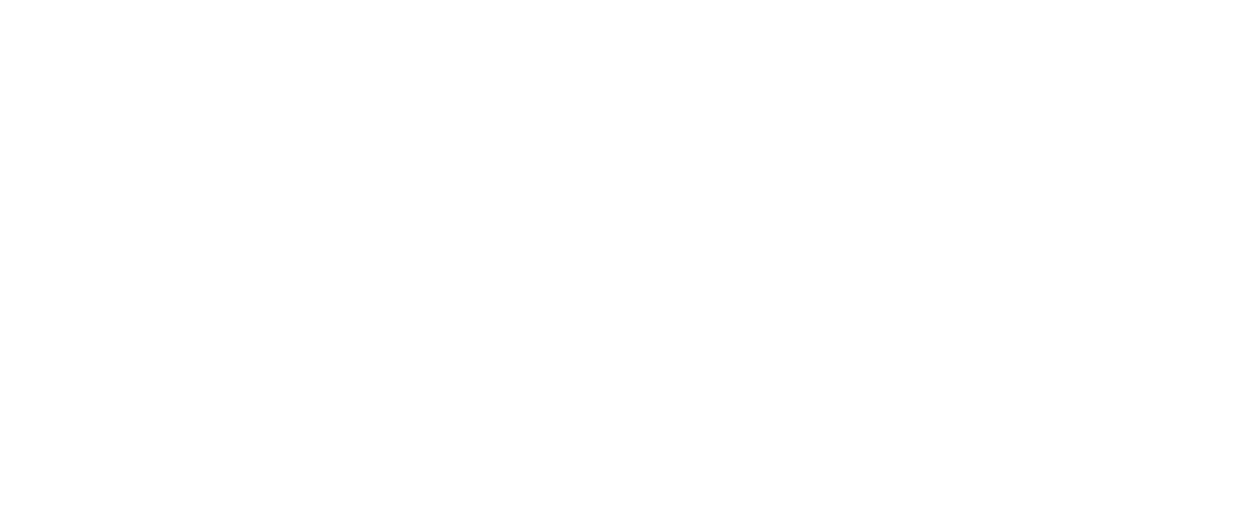 scroll, scrollTop: 0, scrollLeft: 0, axis: both 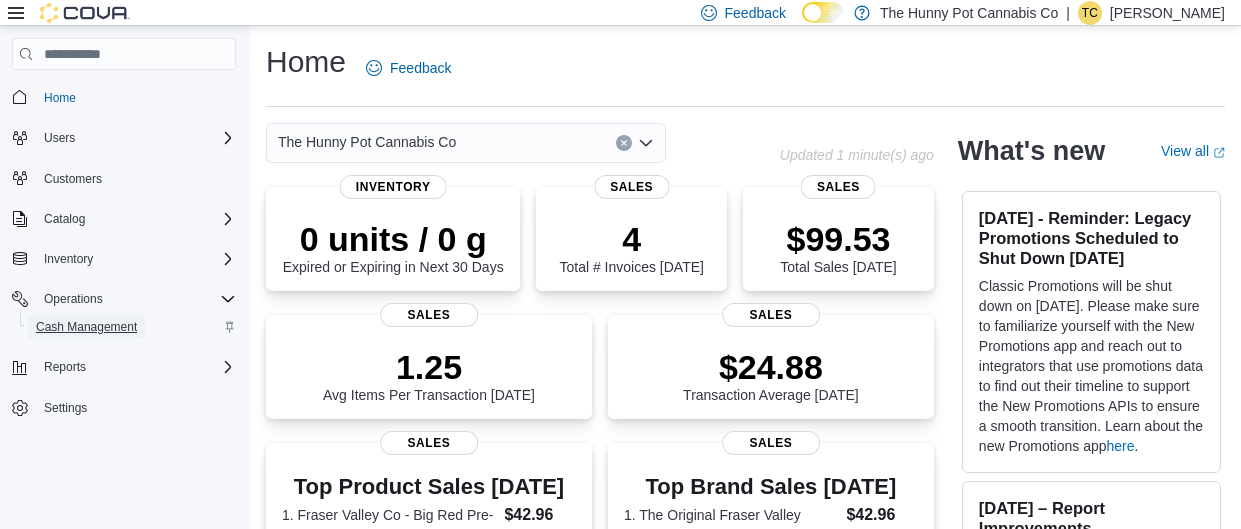 click on "Cash Management" at bounding box center [86, 327] 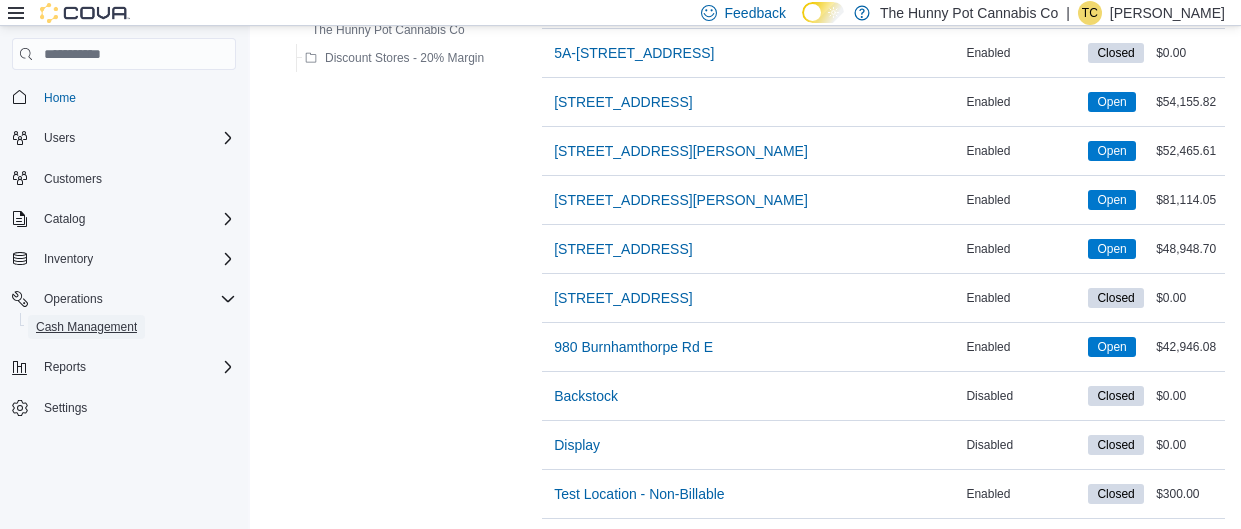 scroll, scrollTop: 1740, scrollLeft: 0, axis: vertical 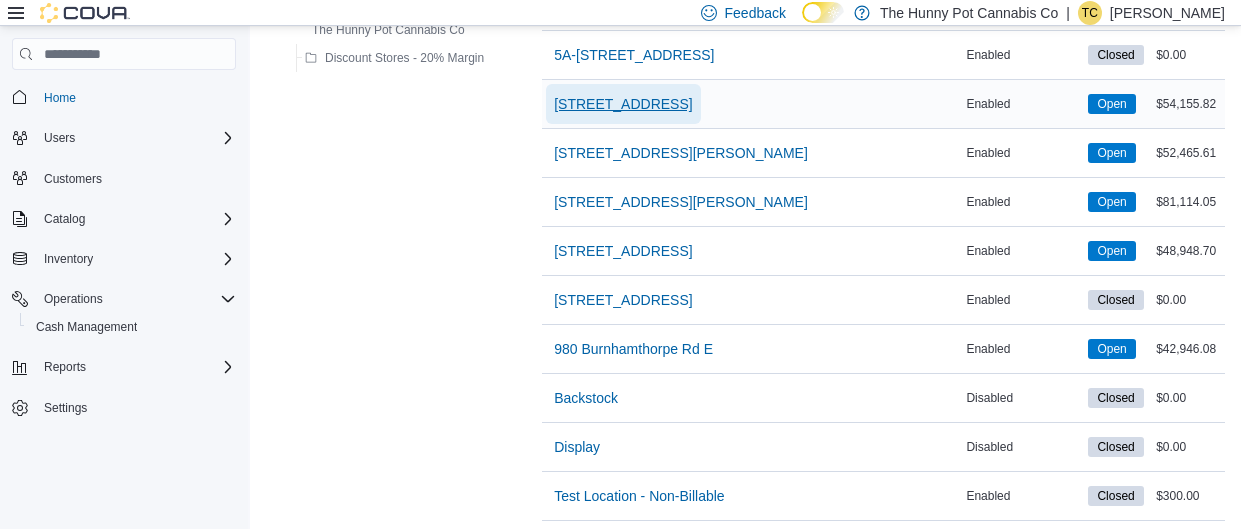click on "[STREET_ADDRESS]" at bounding box center (623, 104) 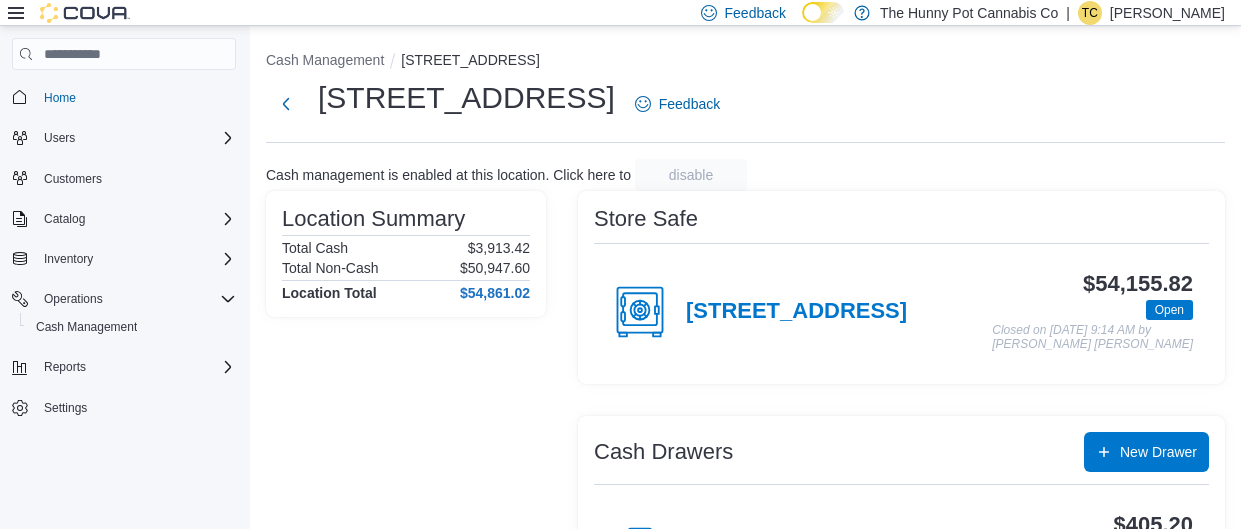 scroll, scrollTop: 222, scrollLeft: 0, axis: vertical 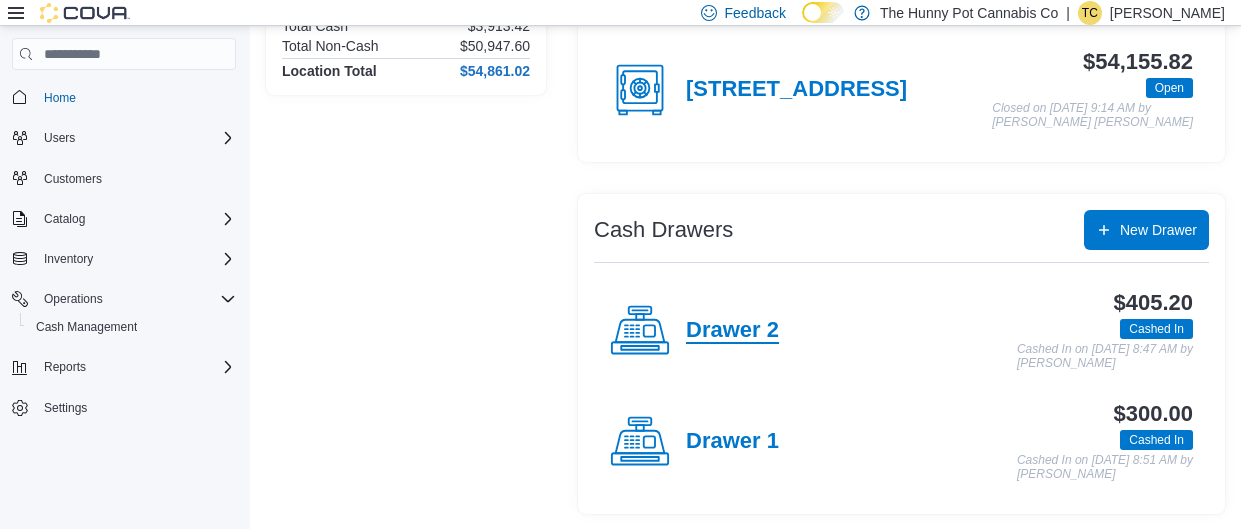 click on "Drawer 2" at bounding box center [732, 331] 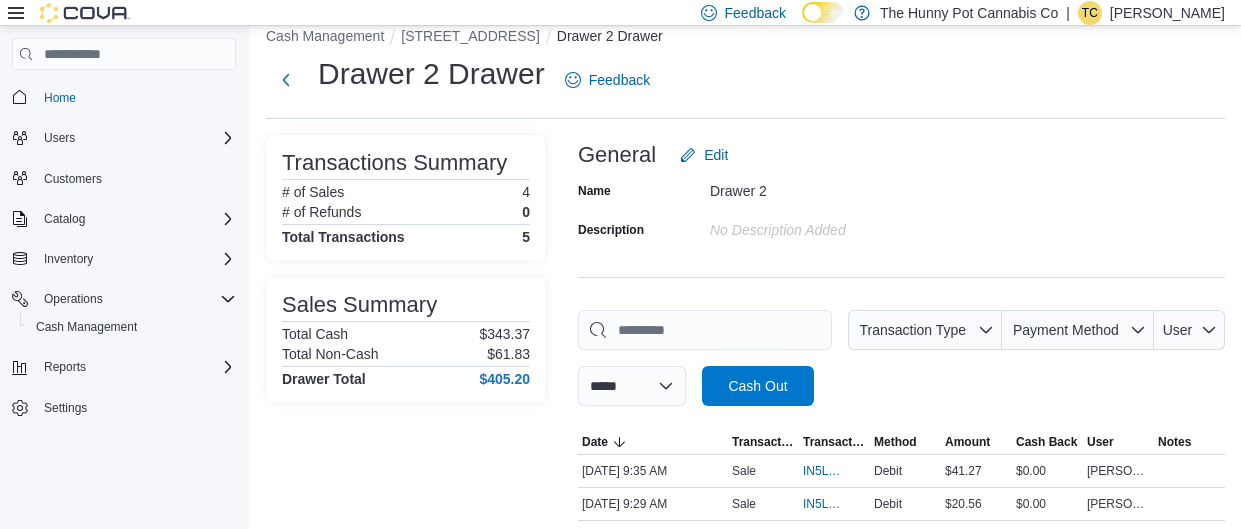 scroll, scrollTop: 0, scrollLeft: 0, axis: both 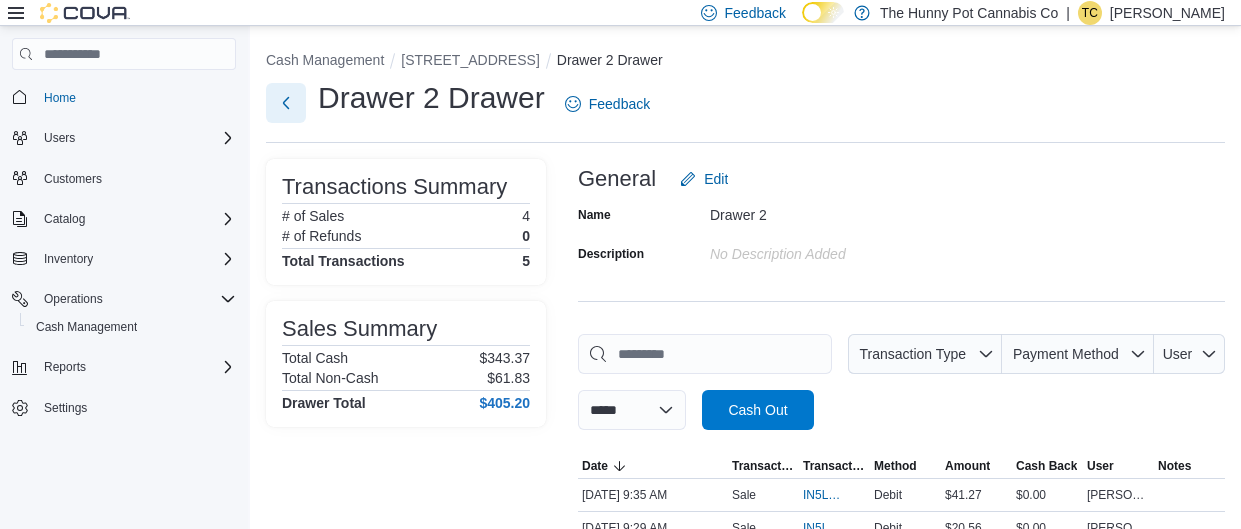click at bounding box center [286, 103] 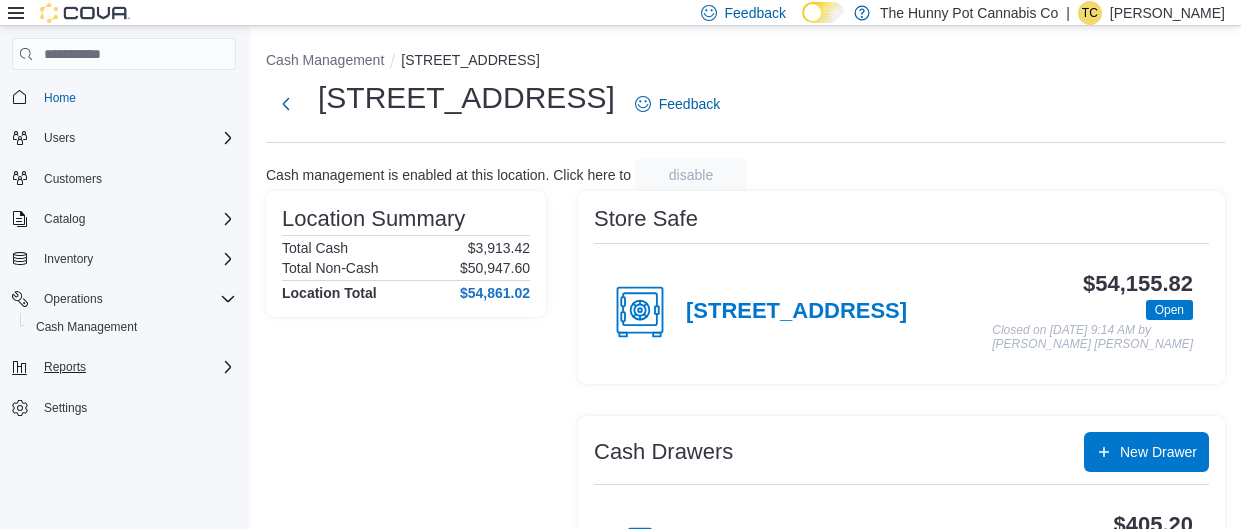 click on "Reports" at bounding box center (136, 367) 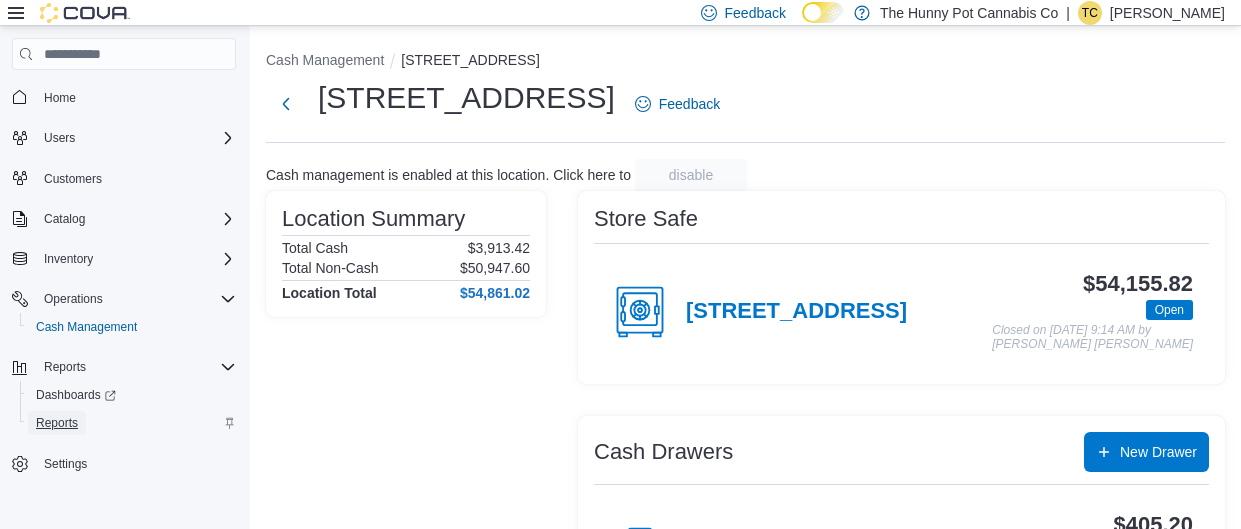 click on "Reports" at bounding box center [57, 423] 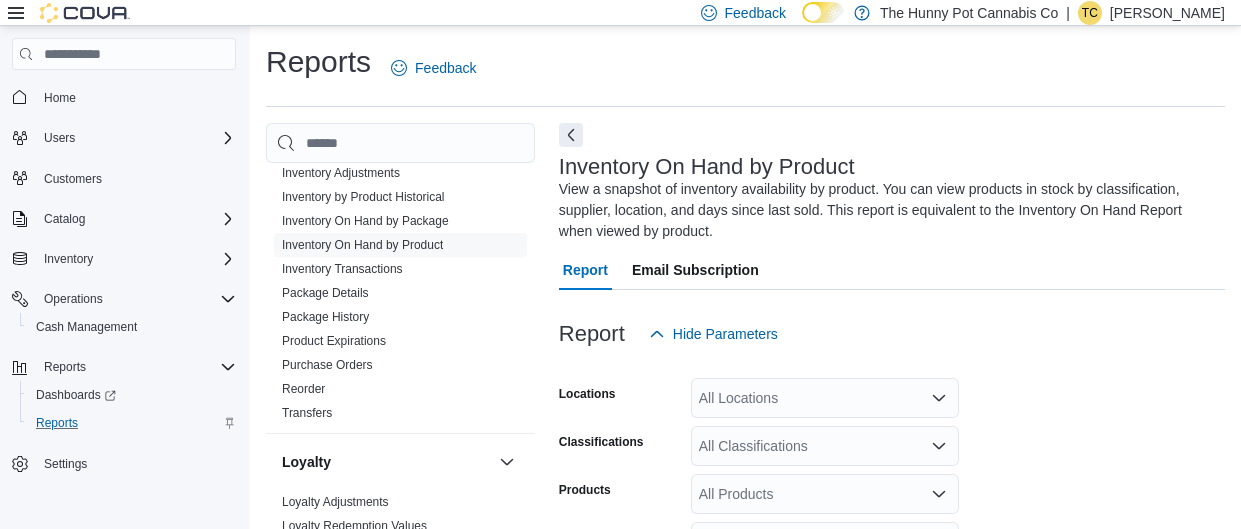 scroll, scrollTop: 277, scrollLeft: 0, axis: vertical 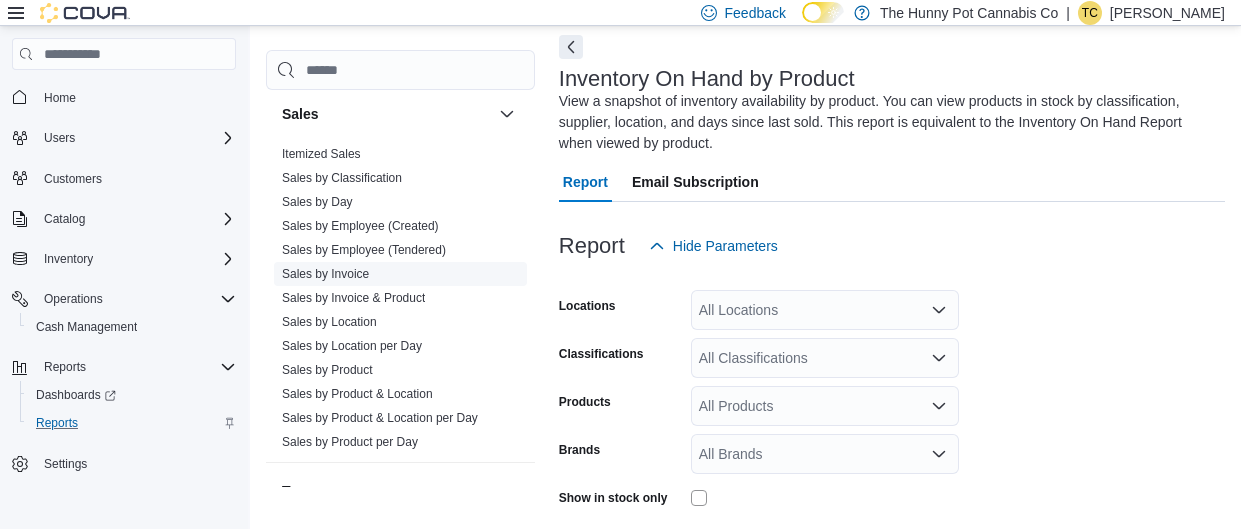 click on "Sales by Invoice" at bounding box center [325, 274] 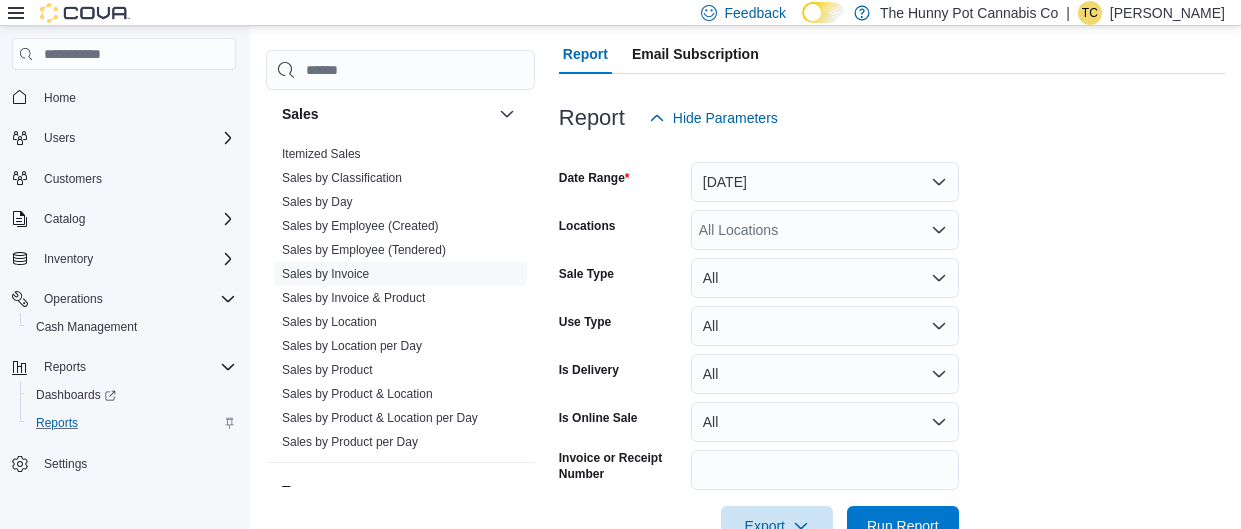 scroll, scrollTop: 220, scrollLeft: 0, axis: vertical 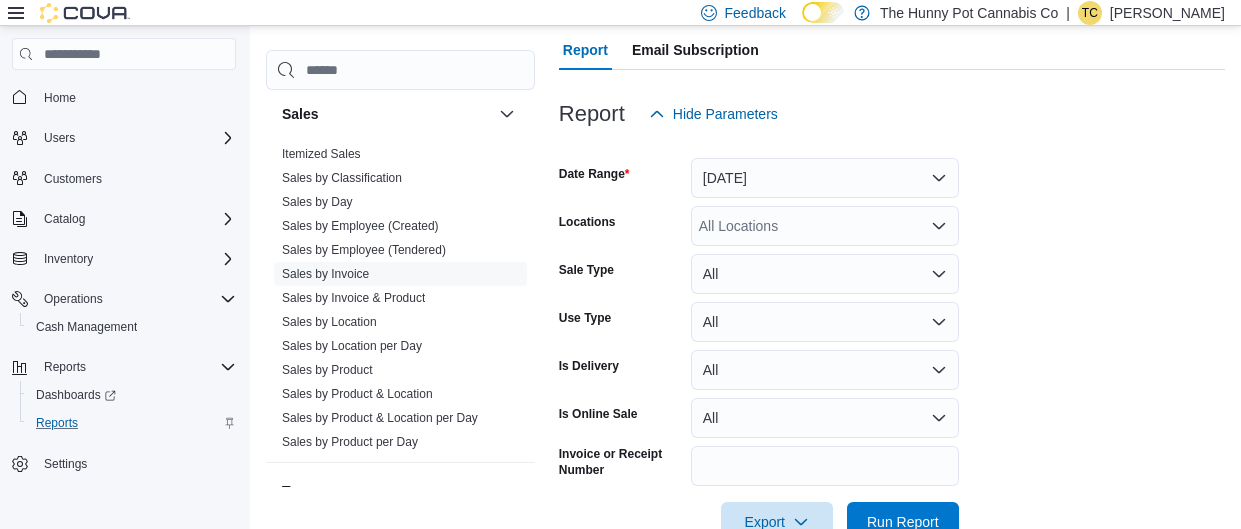 click on "All Locations" at bounding box center [825, 226] 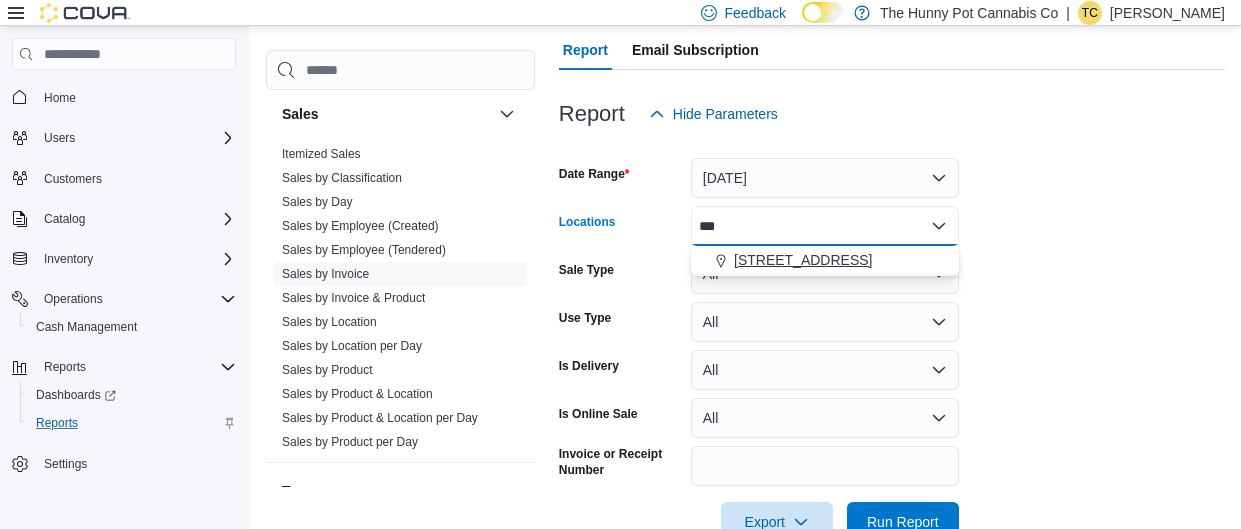 type on "***" 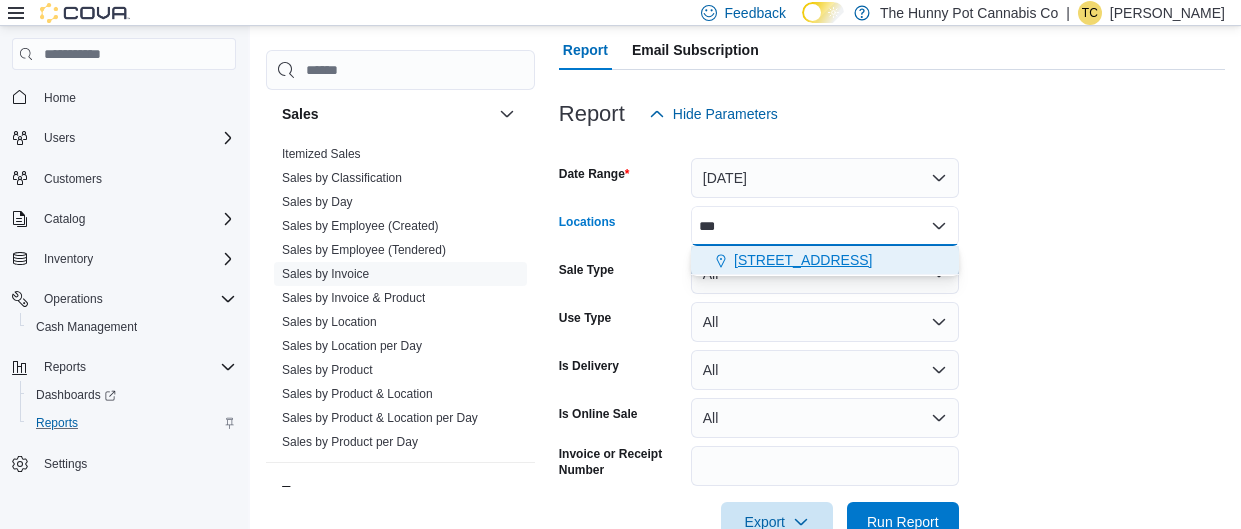 click on "[STREET_ADDRESS]" at bounding box center [803, 260] 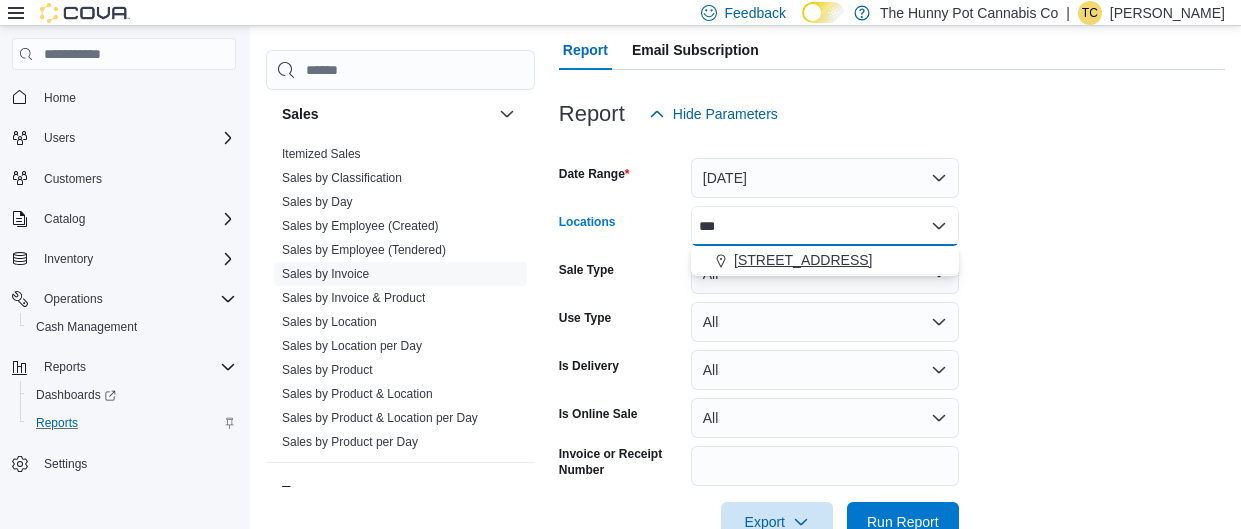 type 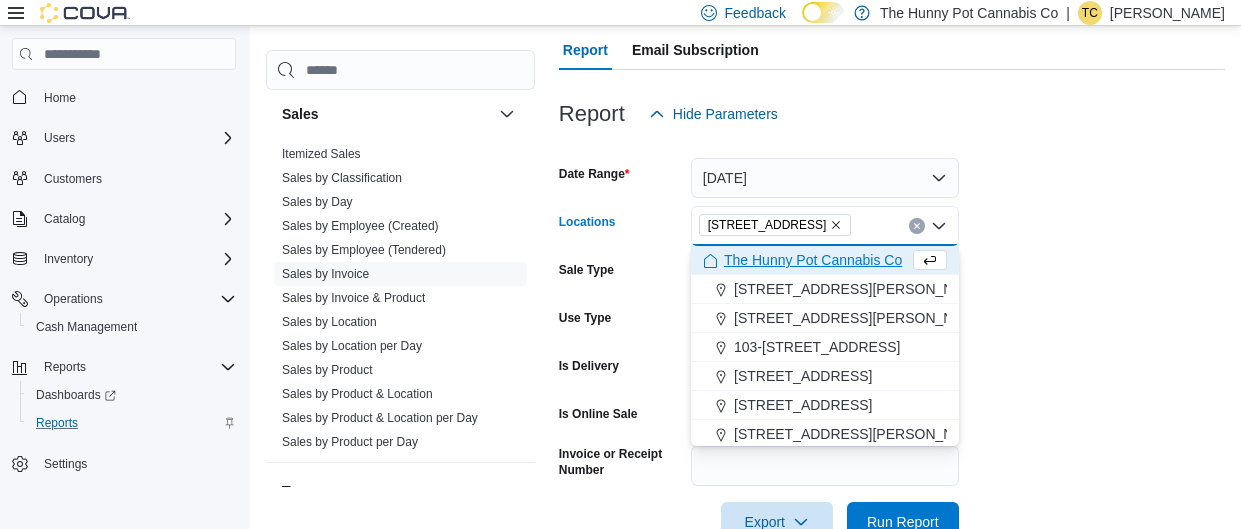 click on "Date Range [DATE] Locations [STREET_ADDRESS] Selected. [STREET_ADDRESS] Press Backspace to delete [STREET_ADDRESS] Combo box input. All Locations. Type some text or, to display a list of choices, press Down Arrow. To exit the list of choices, press Escape. Sale Type All Use Type All Is Delivery All Is Online Sale All Invoice or Receipt Number Export  Run Report" at bounding box center [892, 338] 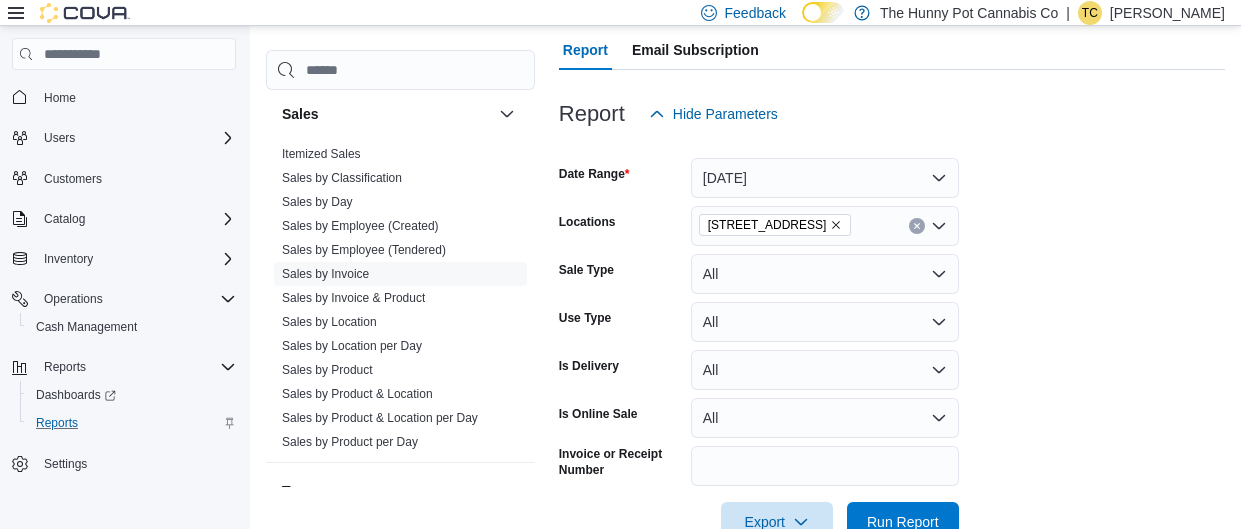 click on "Date Range [DATE] Locations [STREET_ADDRESS] Sale Type All Use Type All Is Delivery All Is Online Sale All Invoice or Receipt Number Export  Run Report" at bounding box center (892, 338) 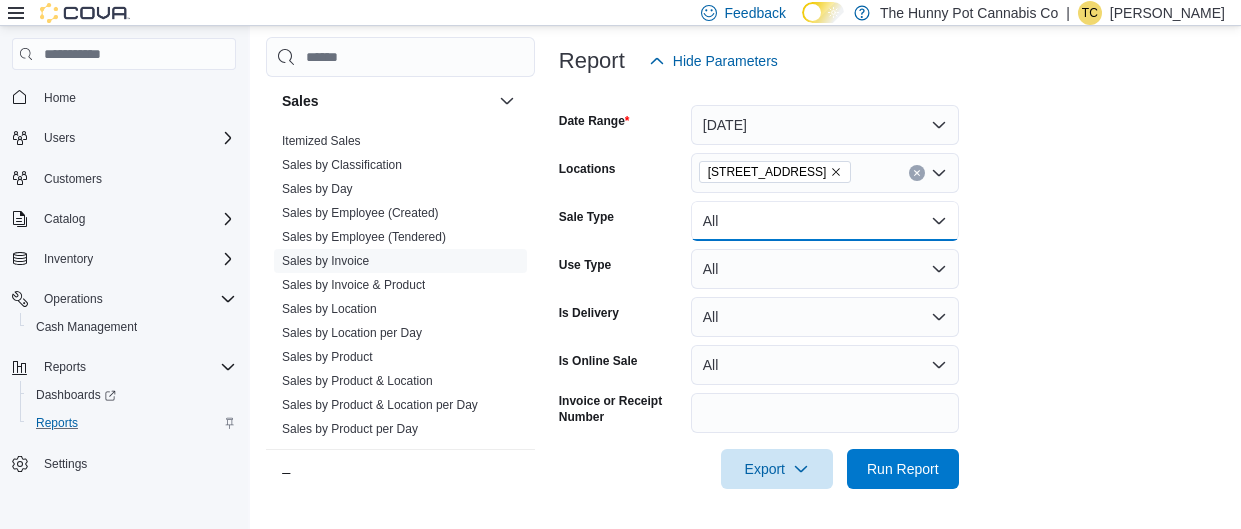 click on "All" at bounding box center [825, 221] 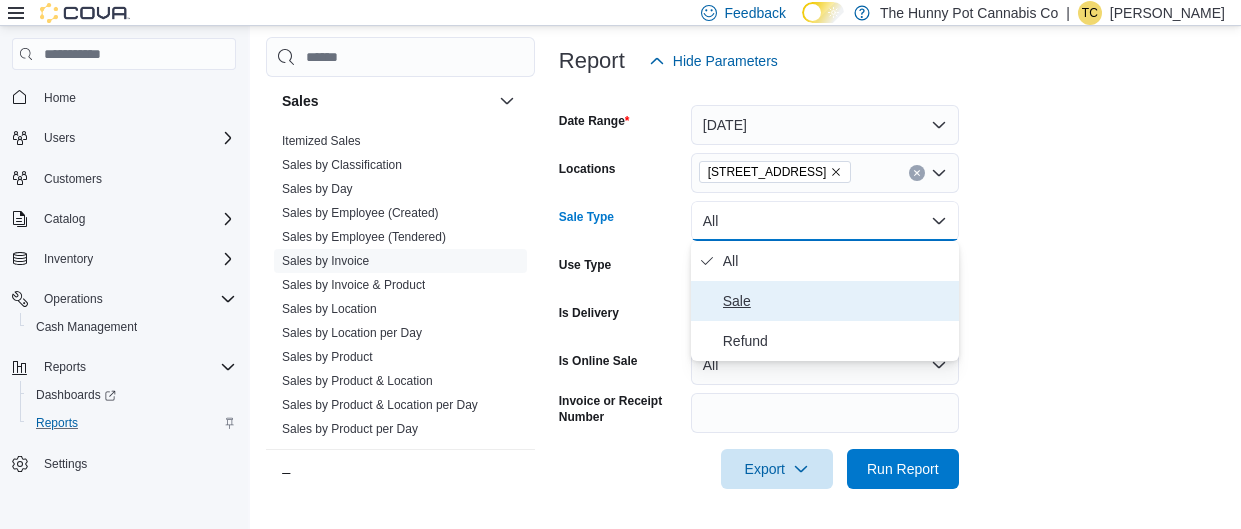 click on "Sale" at bounding box center (825, 301) 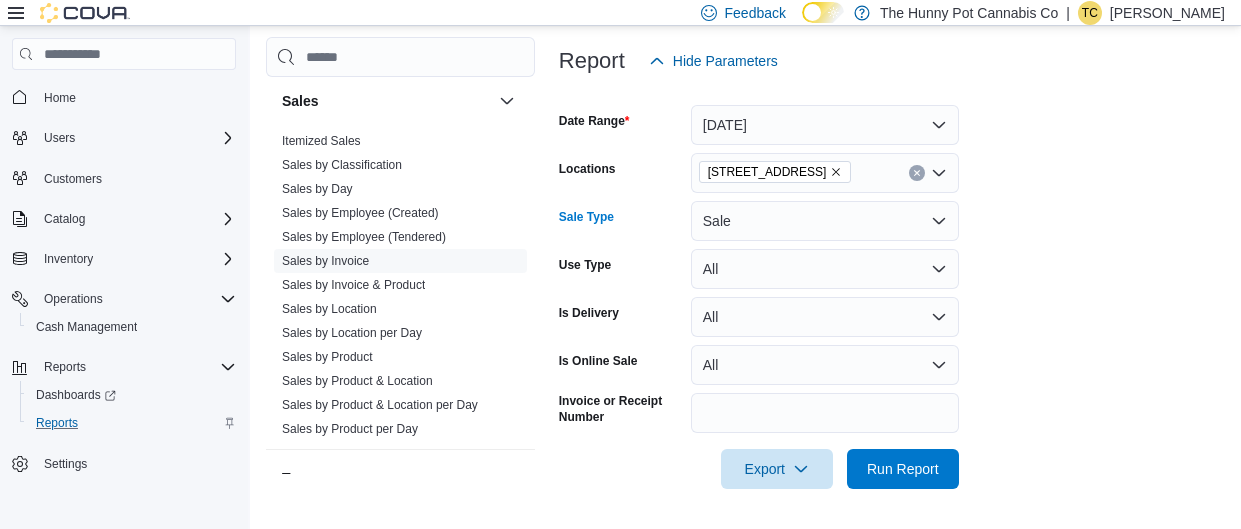 click on "Date Range [DATE] Locations [STREET_ADDRESS] Sale Type Sale Use Type All Is Delivery All Is Online Sale All Invoice or Receipt Number Export  Run Report" at bounding box center (892, 285) 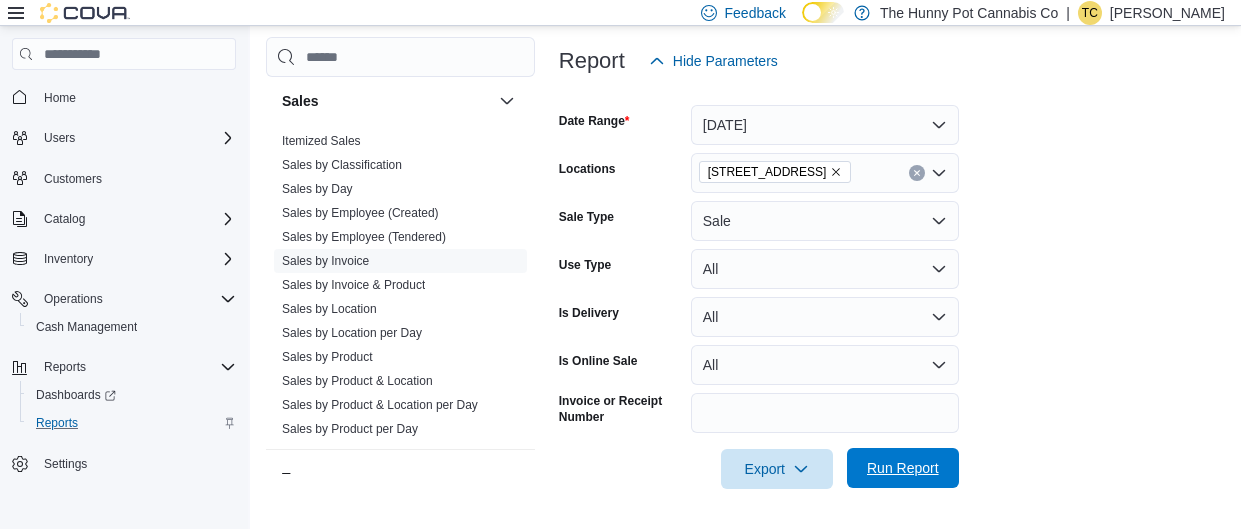 click on "Run Report" at bounding box center (903, 468) 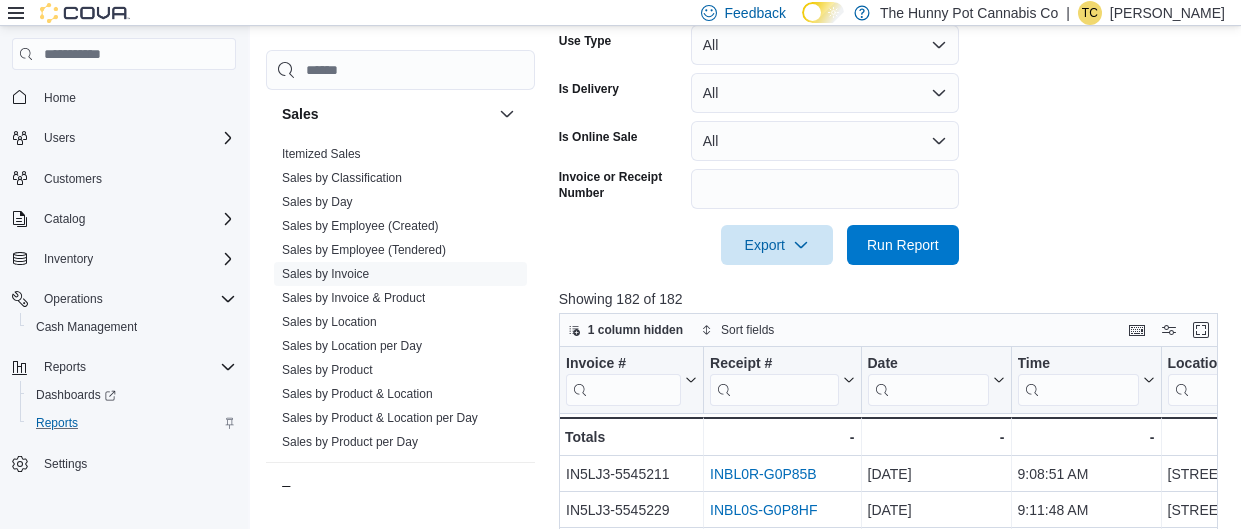 scroll, scrollTop: 498, scrollLeft: 0, axis: vertical 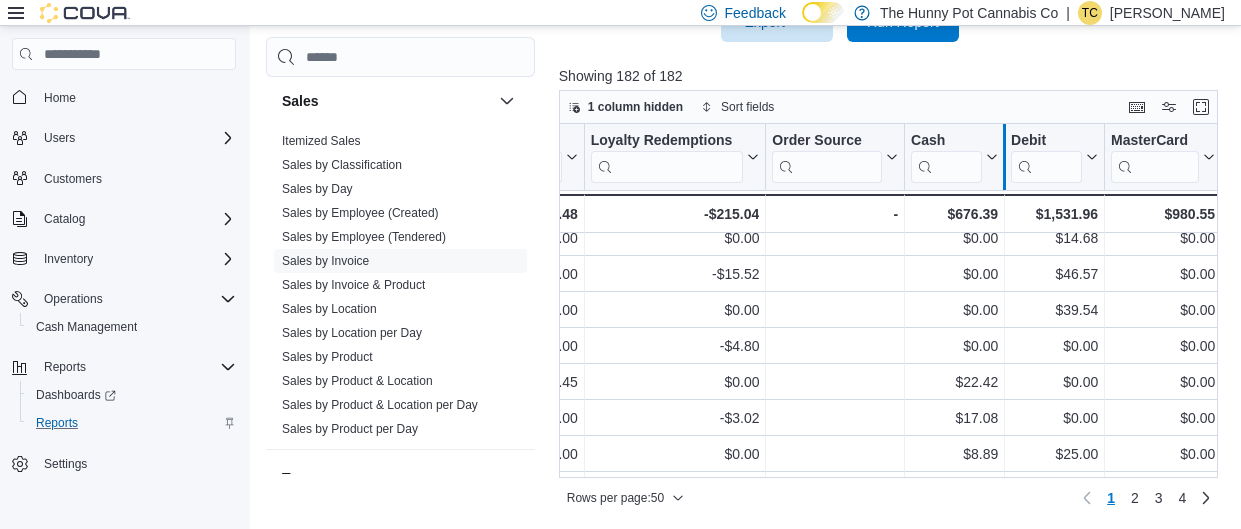 click at bounding box center [1004, 157] 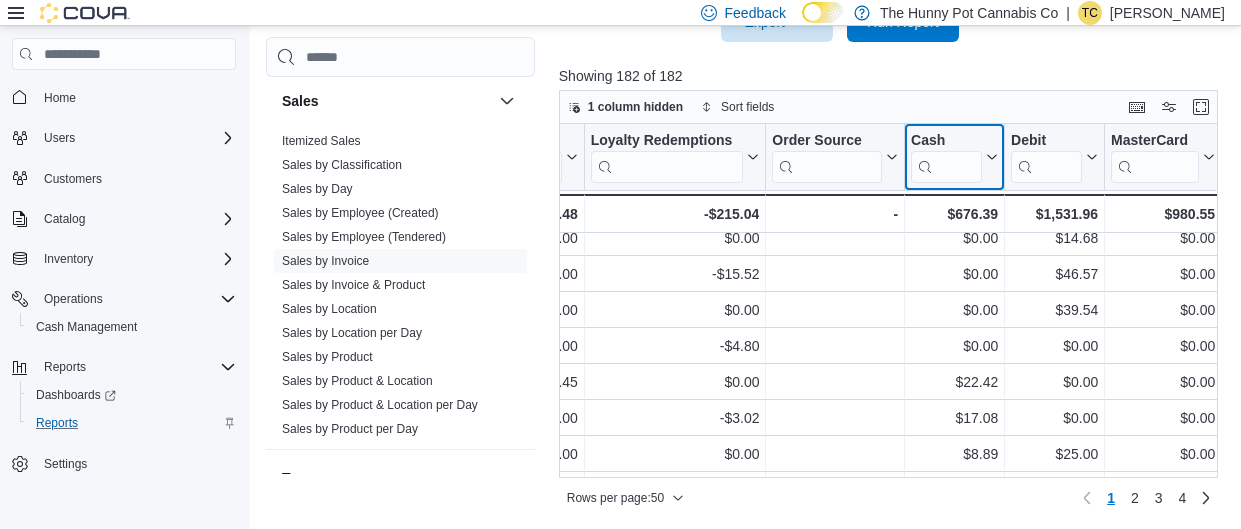 click 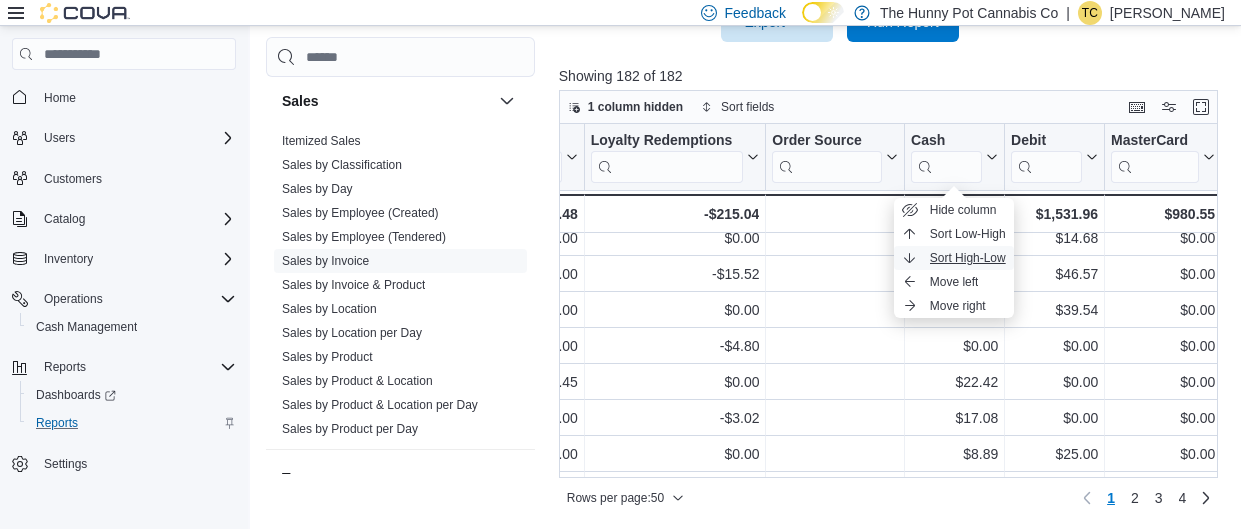 click on "Sort High-Low" at bounding box center [968, 258] 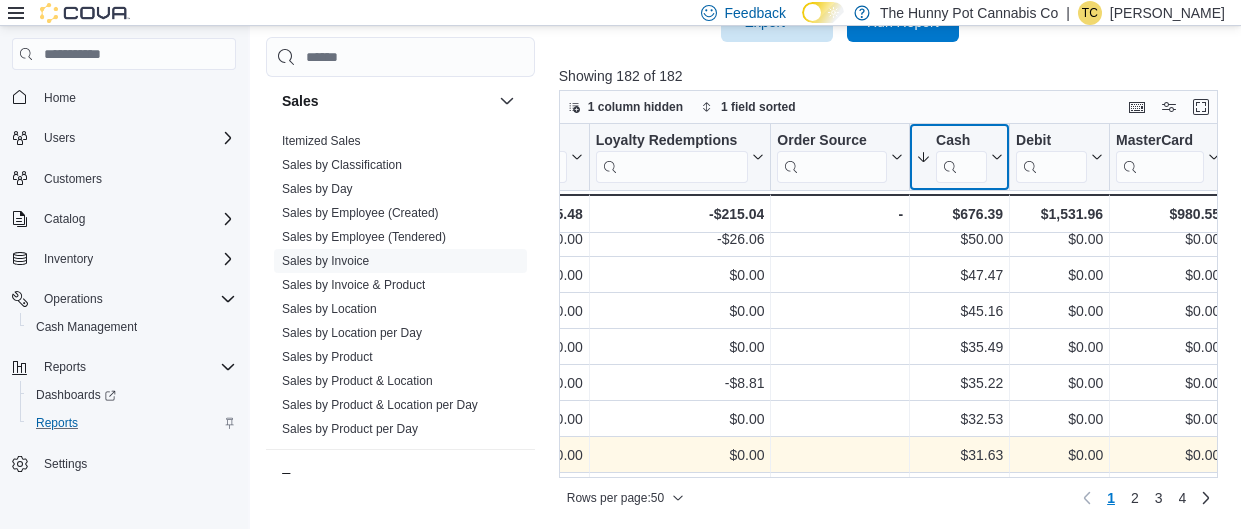 scroll, scrollTop: 0, scrollLeft: 3998, axis: horizontal 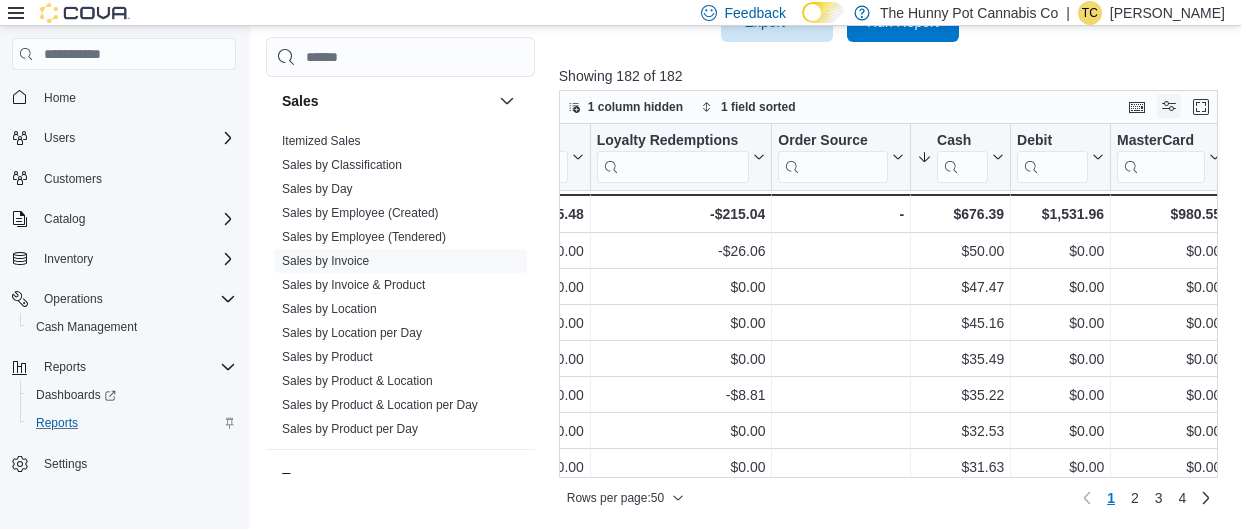 click at bounding box center [1169, 106] 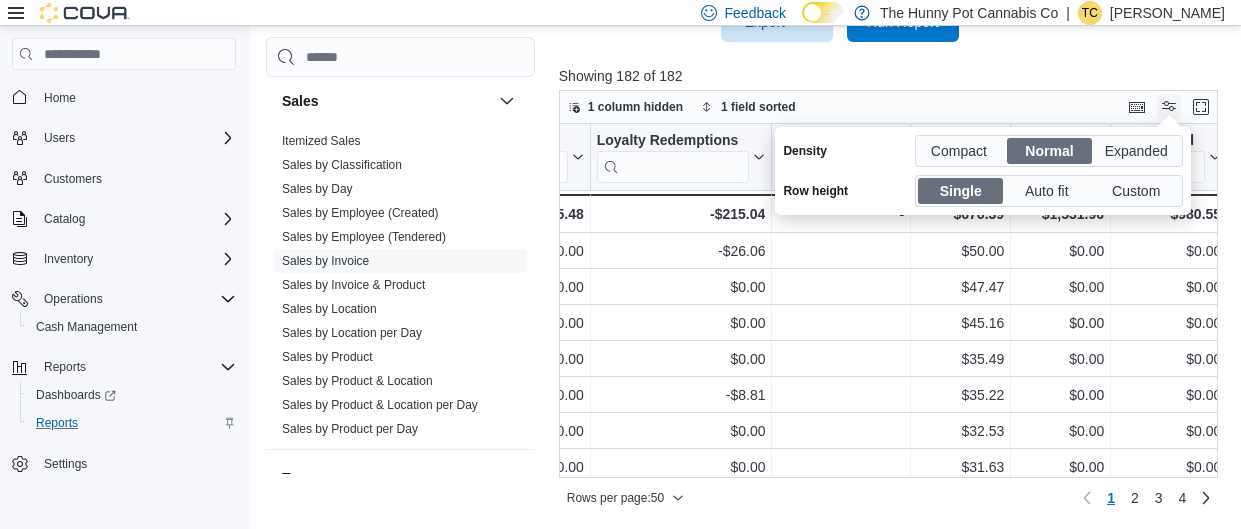 click at bounding box center (1157, 127) 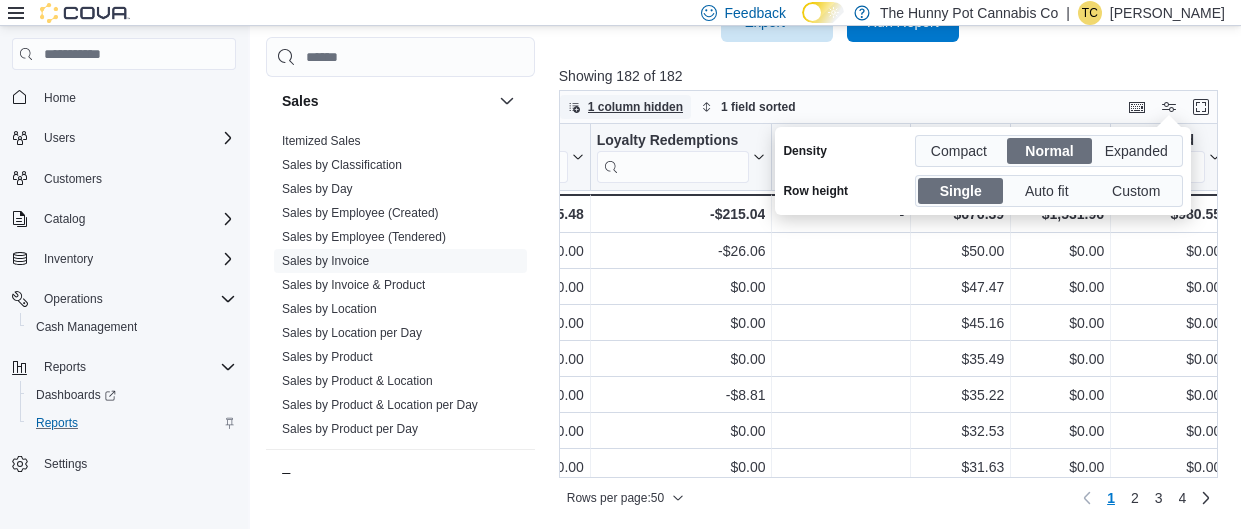 click on "1 column hidden" at bounding box center [625, 107] 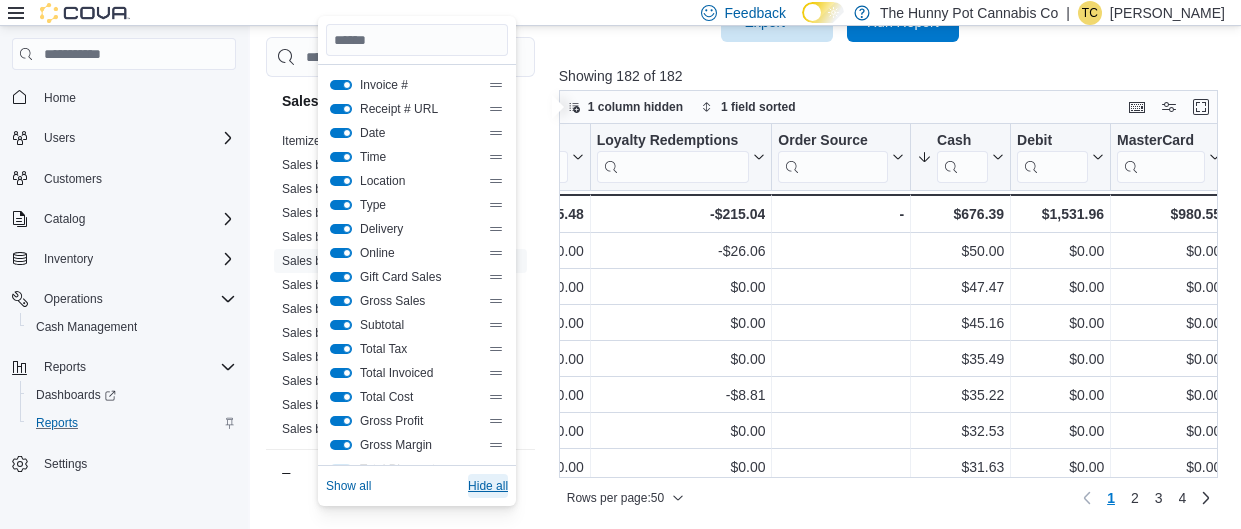 click on "Hide all" at bounding box center [488, 486] 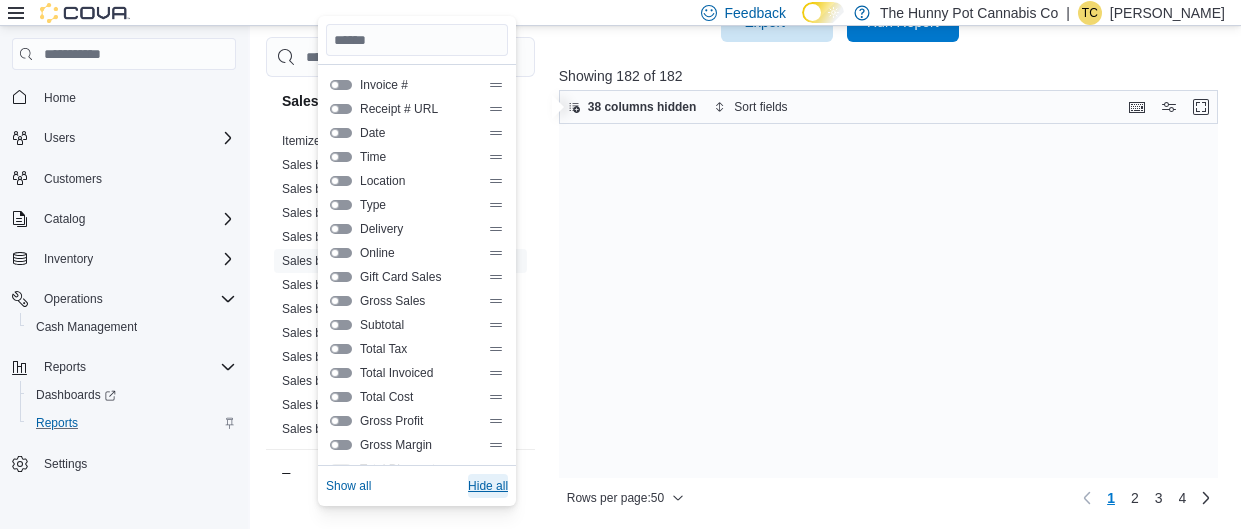 scroll, scrollTop: 0, scrollLeft: 0, axis: both 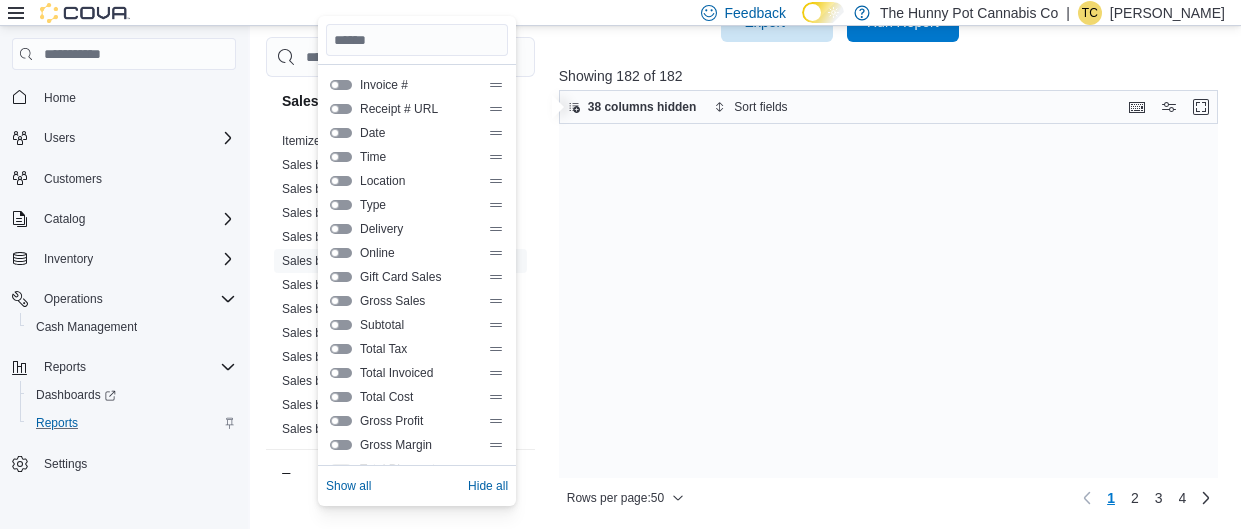 click at bounding box center [341, 373] 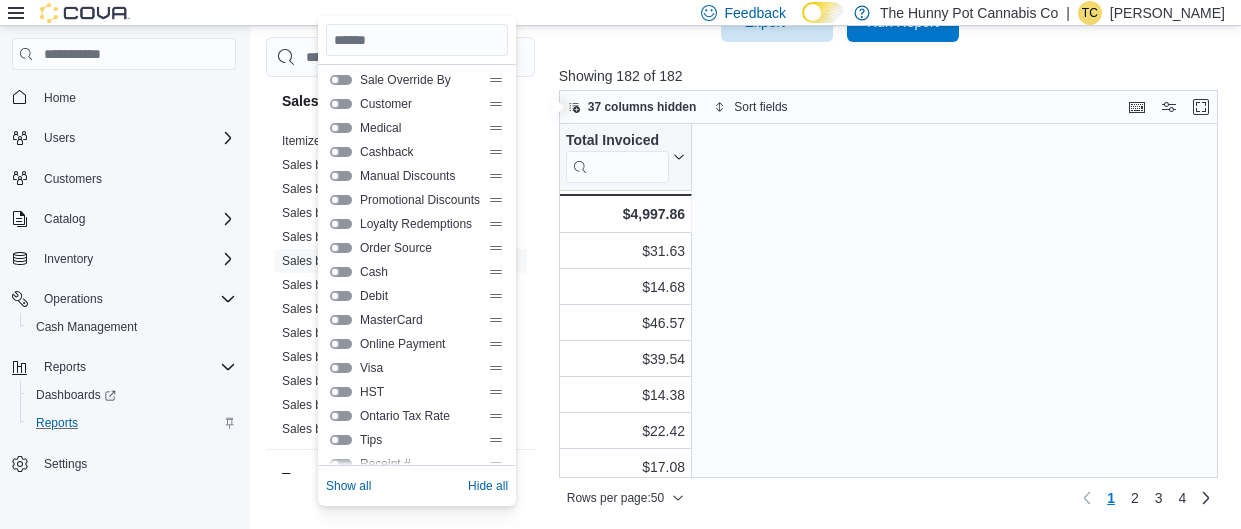 scroll, scrollTop: 511, scrollLeft: 0, axis: vertical 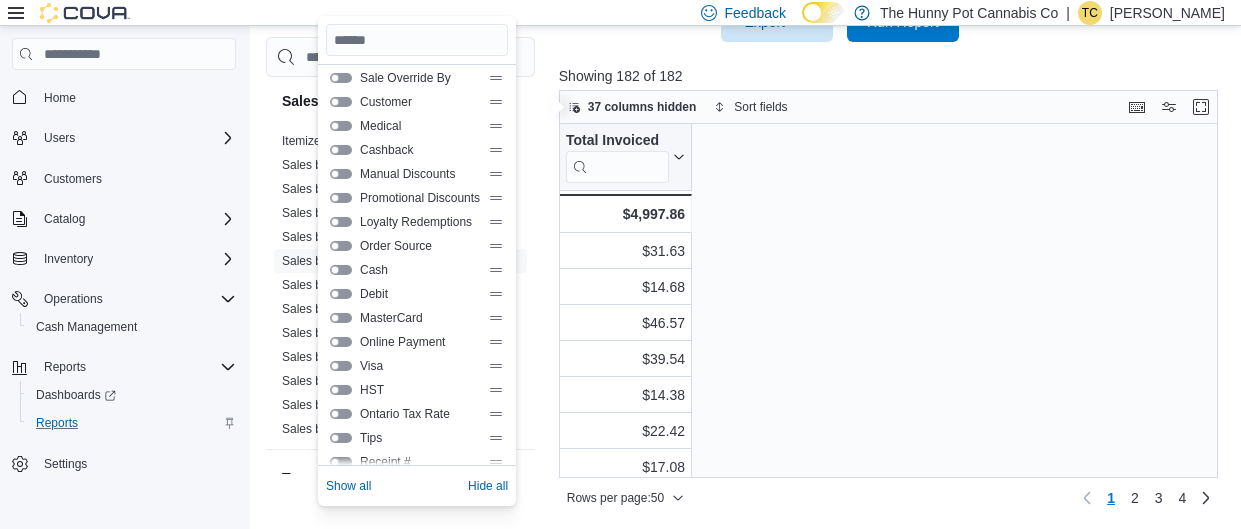 click at bounding box center (341, 270) 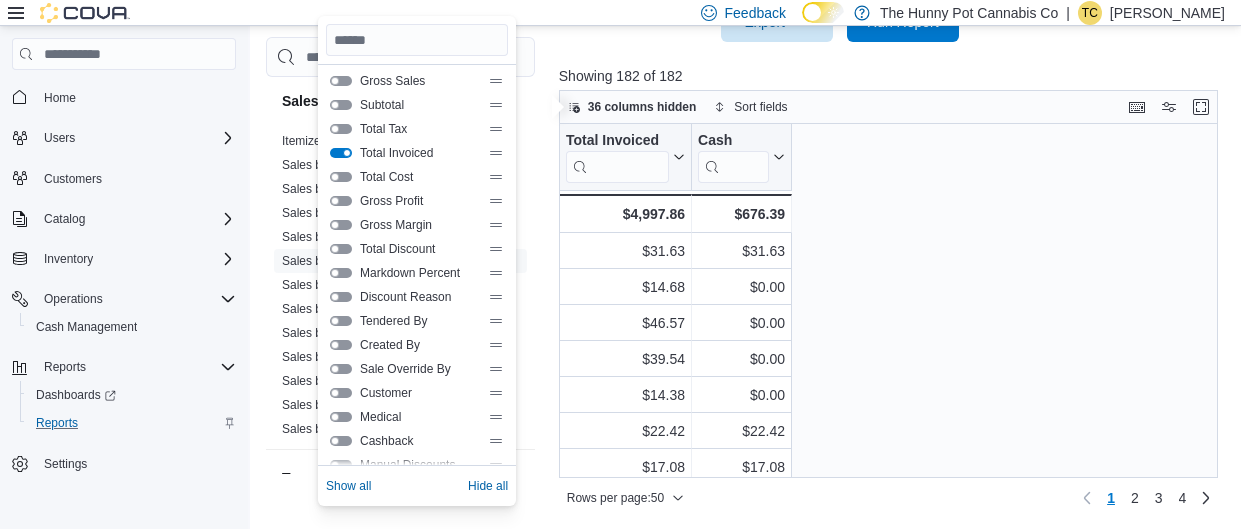 scroll, scrollTop: 219, scrollLeft: 0, axis: vertical 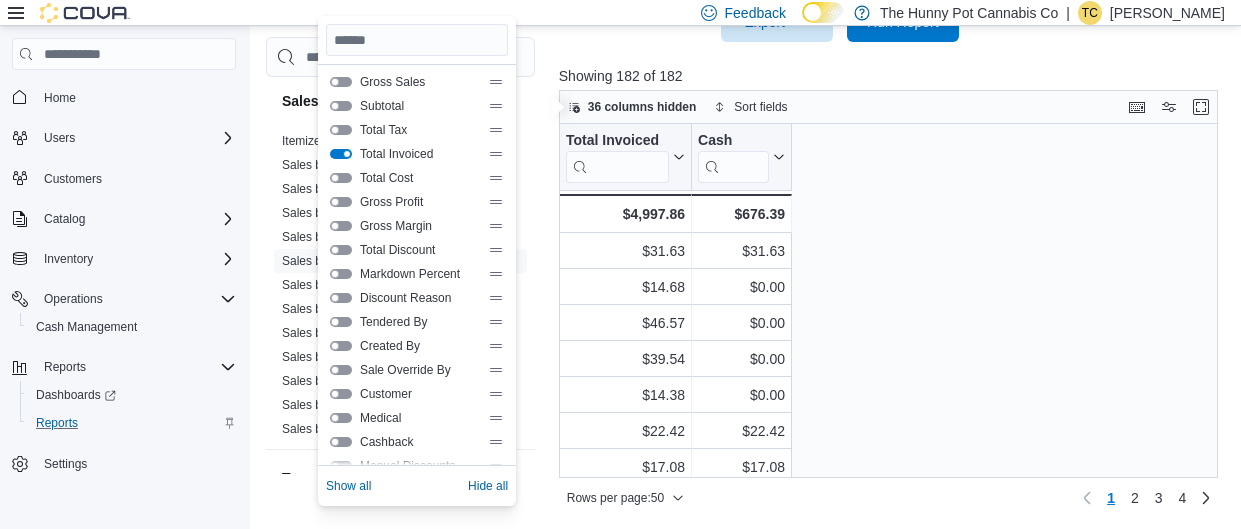 click at bounding box center [341, 322] 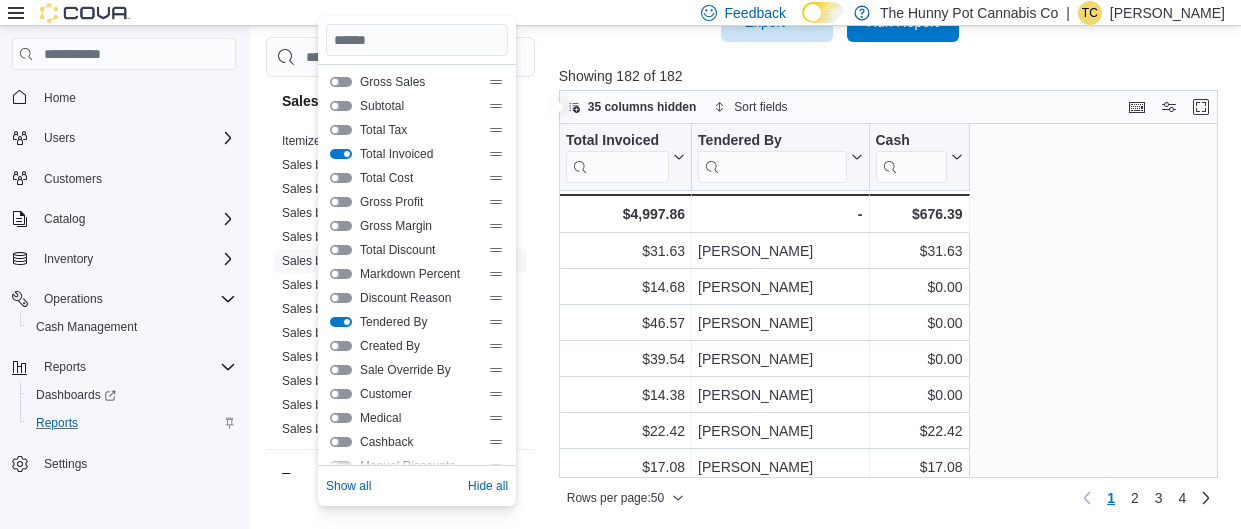 click on "Created By" at bounding box center [417, 346] 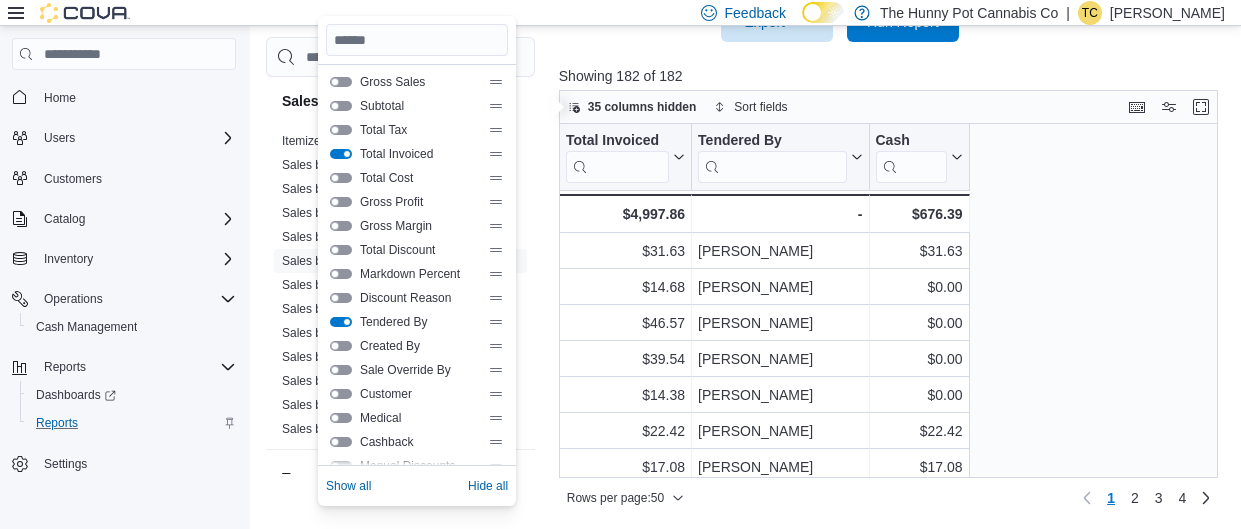 click at bounding box center (341, 346) 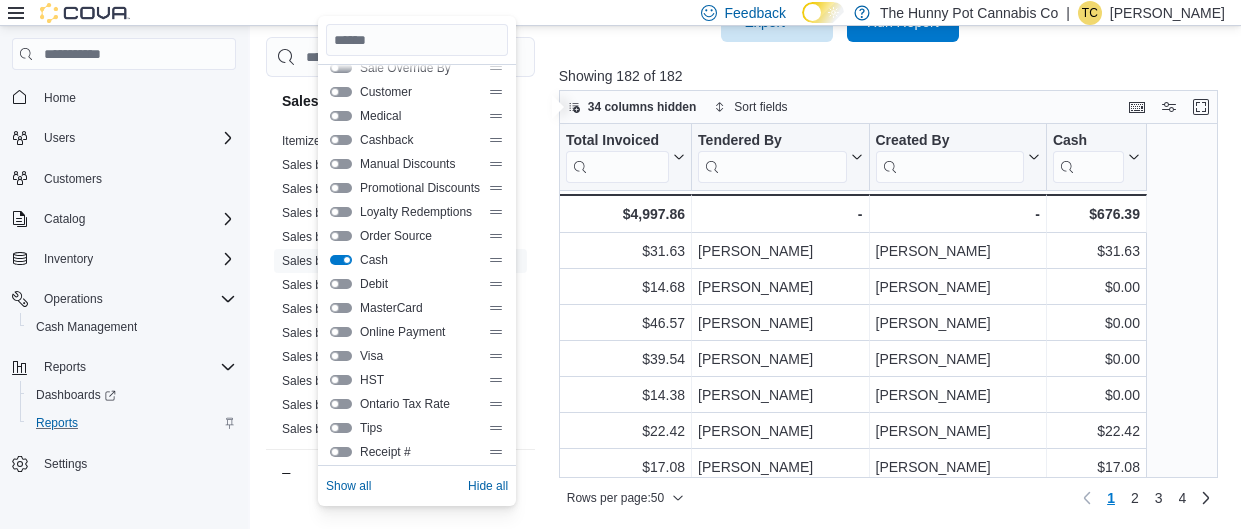 scroll, scrollTop: 526, scrollLeft: 0, axis: vertical 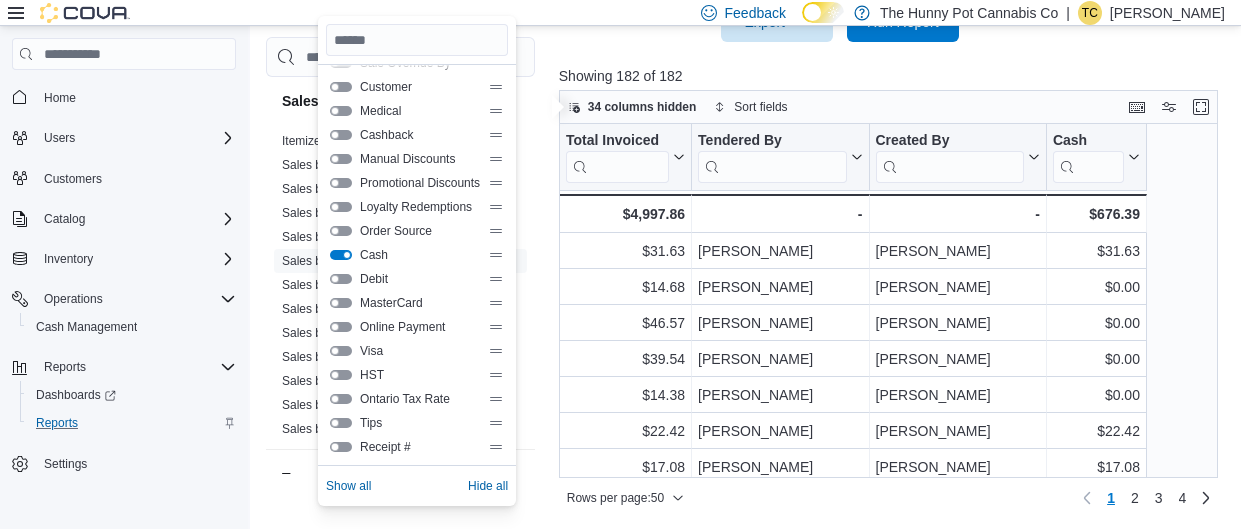 click at bounding box center [341, 447] 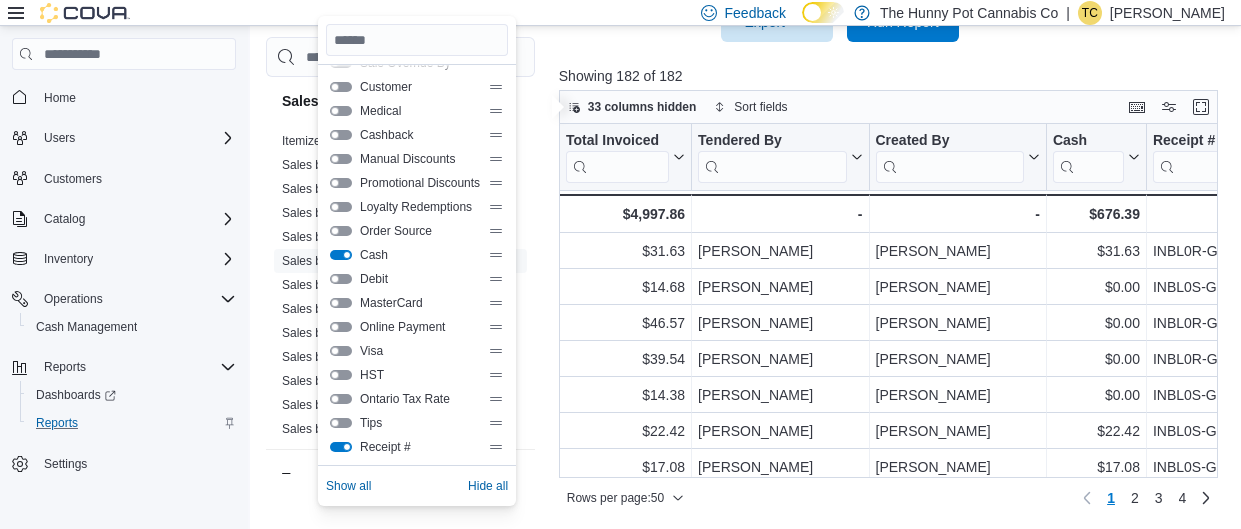 click on "Debit" at bounding box center (417, 279) 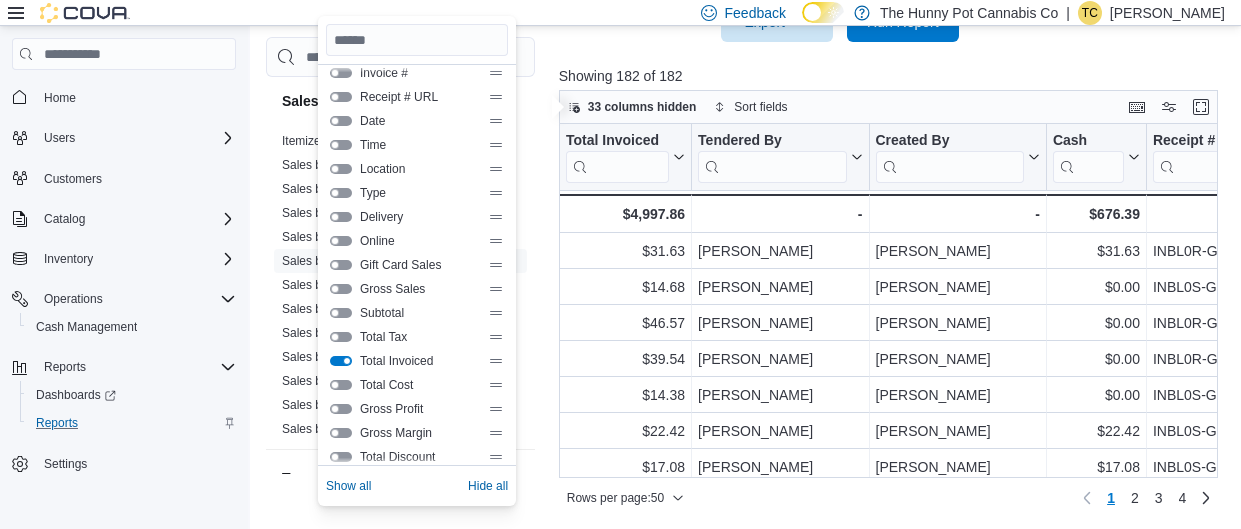 scroll, scrollTop: 0, scrollLeft: 0, axis: both 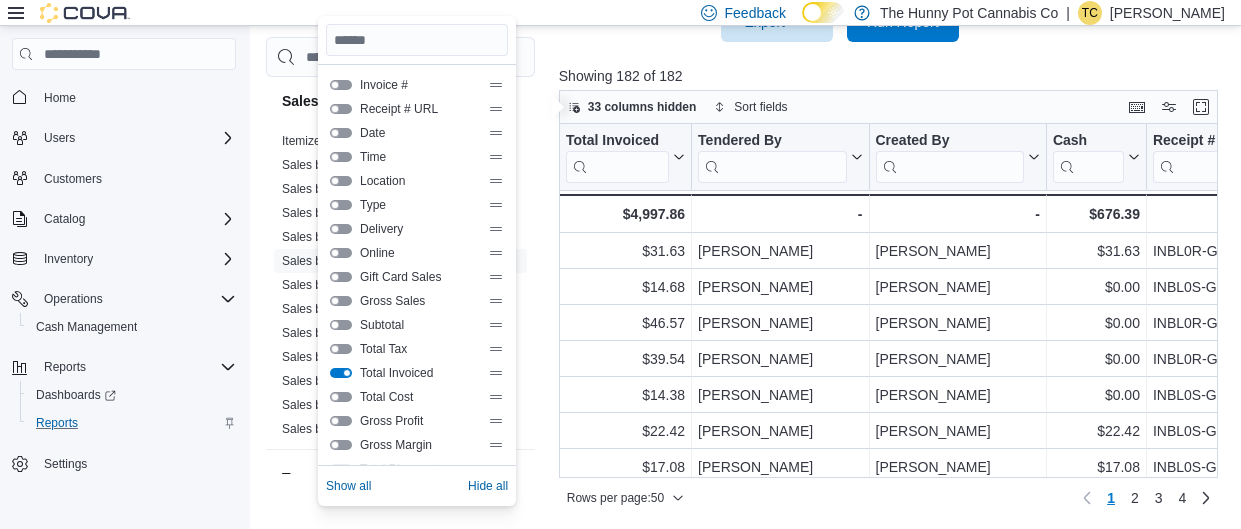 click at bounding box center (341, 325) 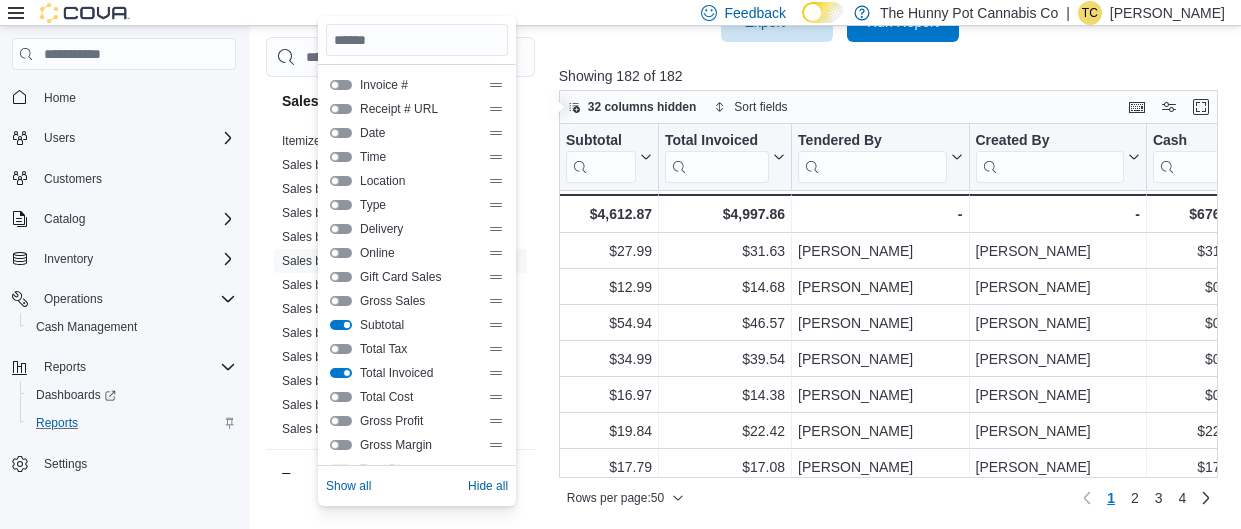click at bounding box center [341, 325] 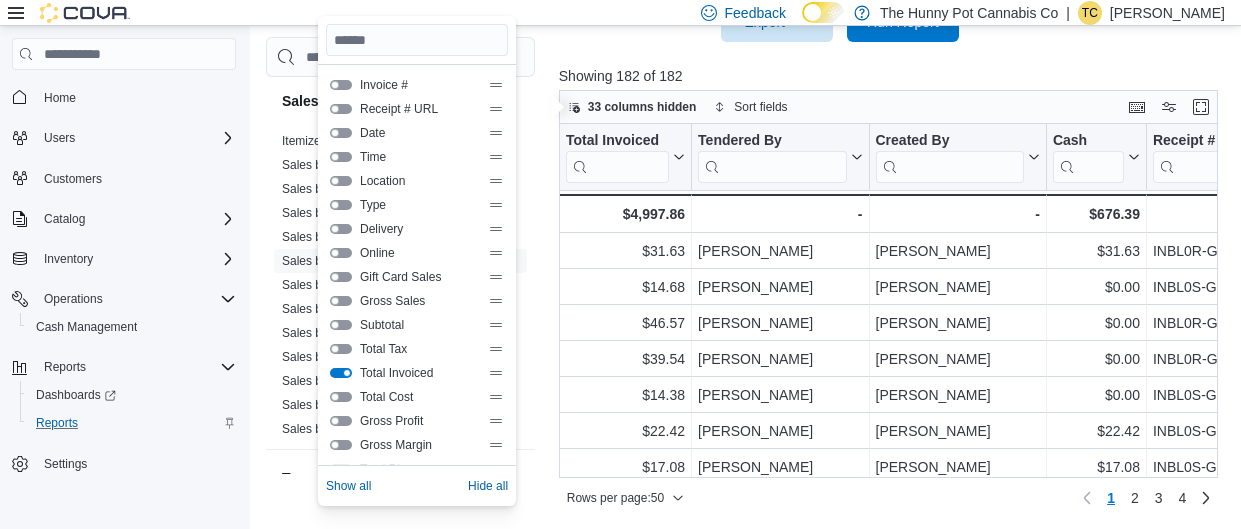 click on "Total Cost" at bounding box center [417, 397] 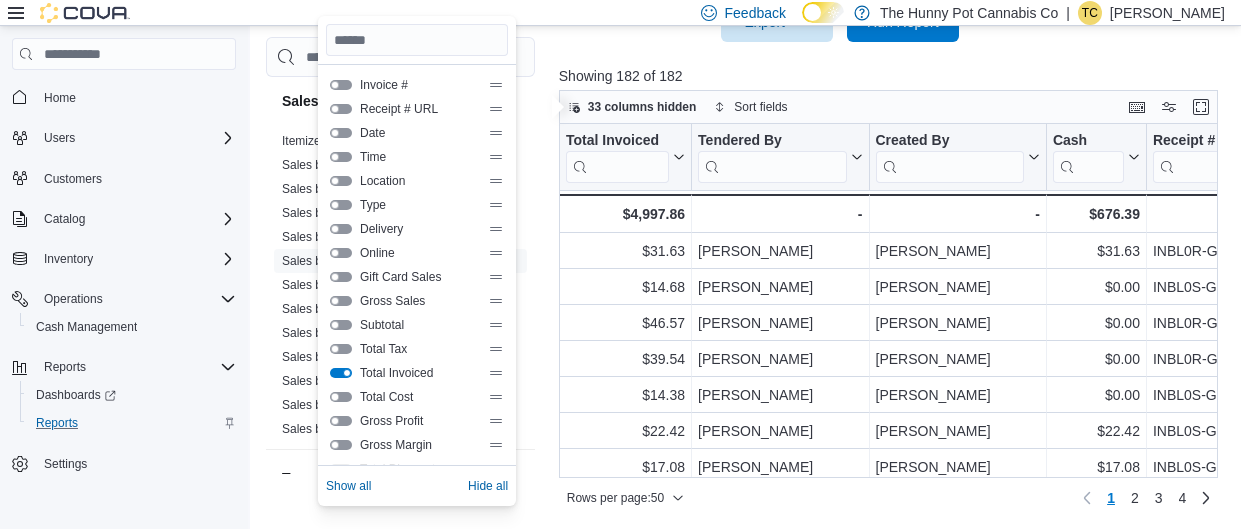 click at bounding box center (341, 397) 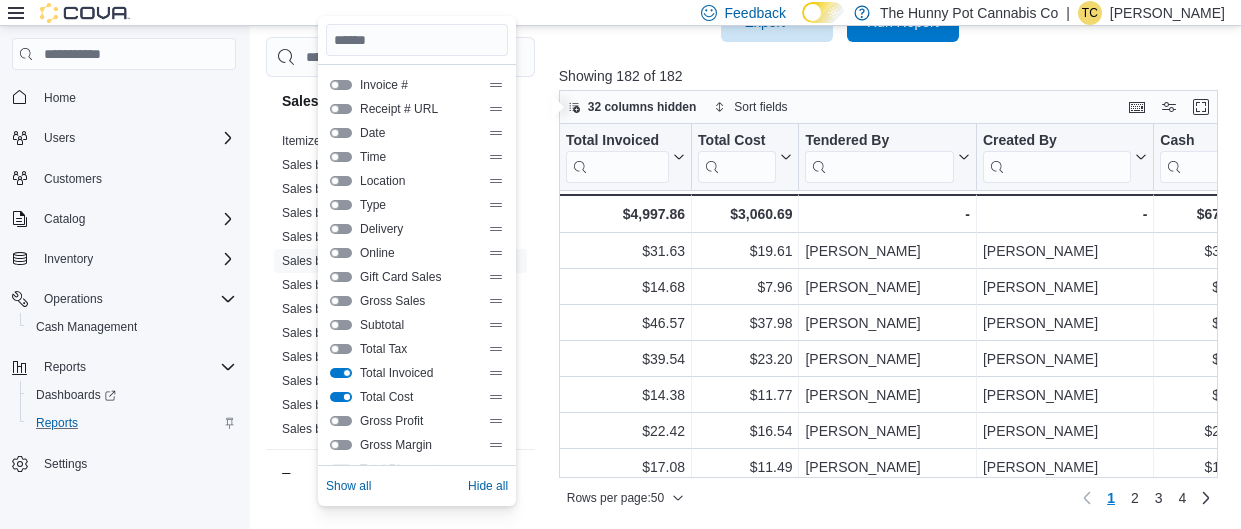 click at bounding box center [341, 397] 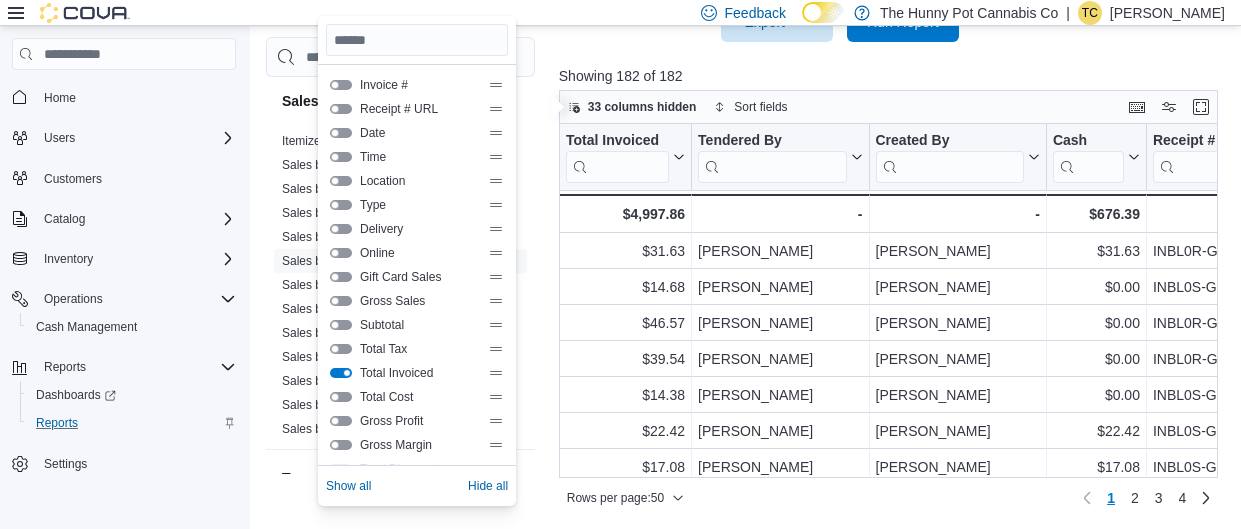 click on "Showing 182 of 182" at bounding box center (892, 76) 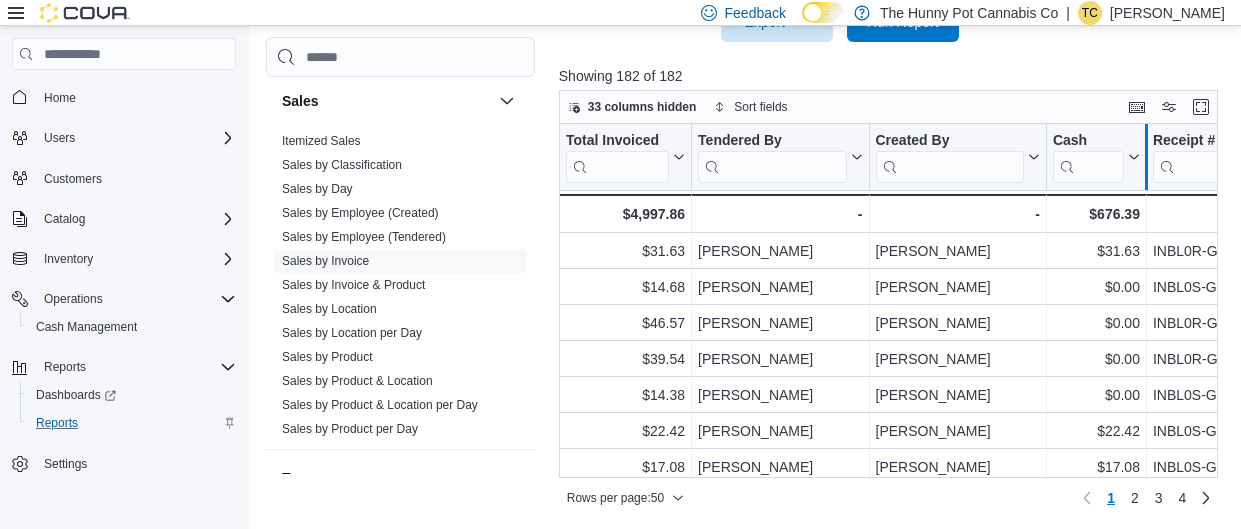 click at bounding box center (1146, 157) 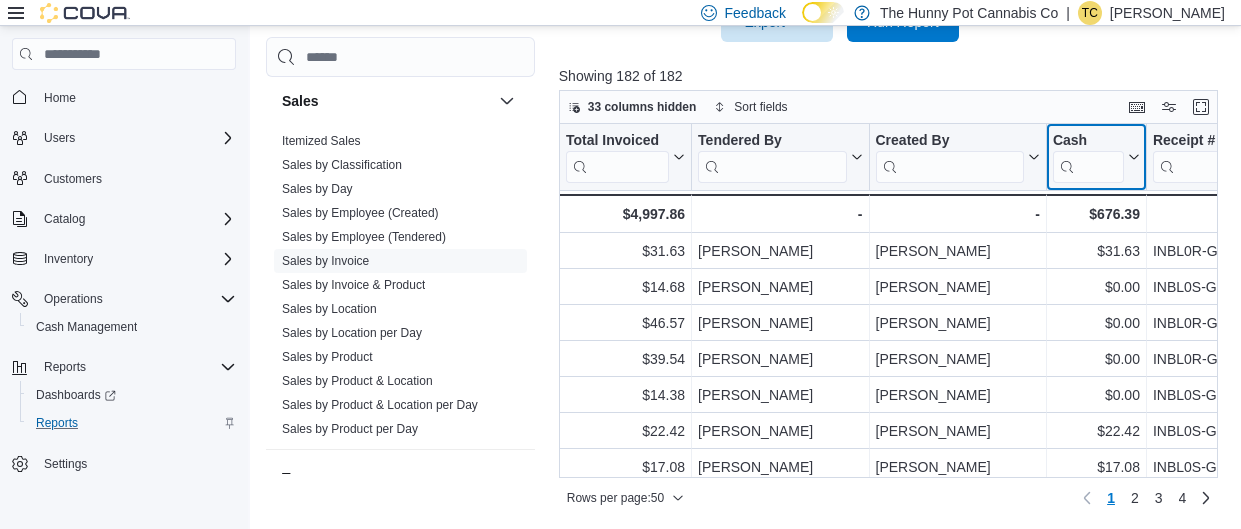 click 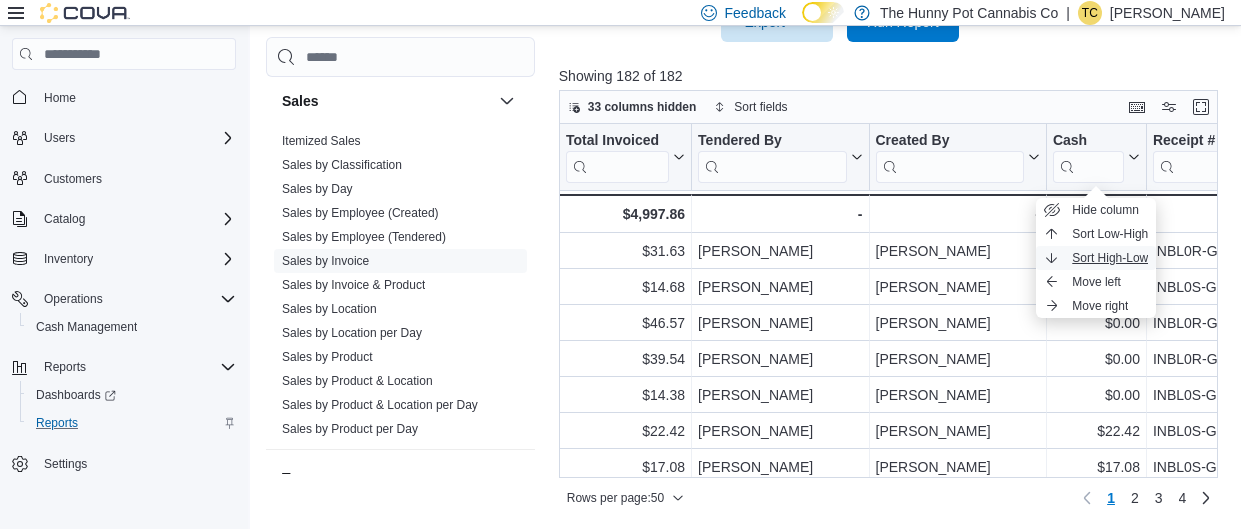 click on "Sort High-Low" at bounding box center [1110, 258] 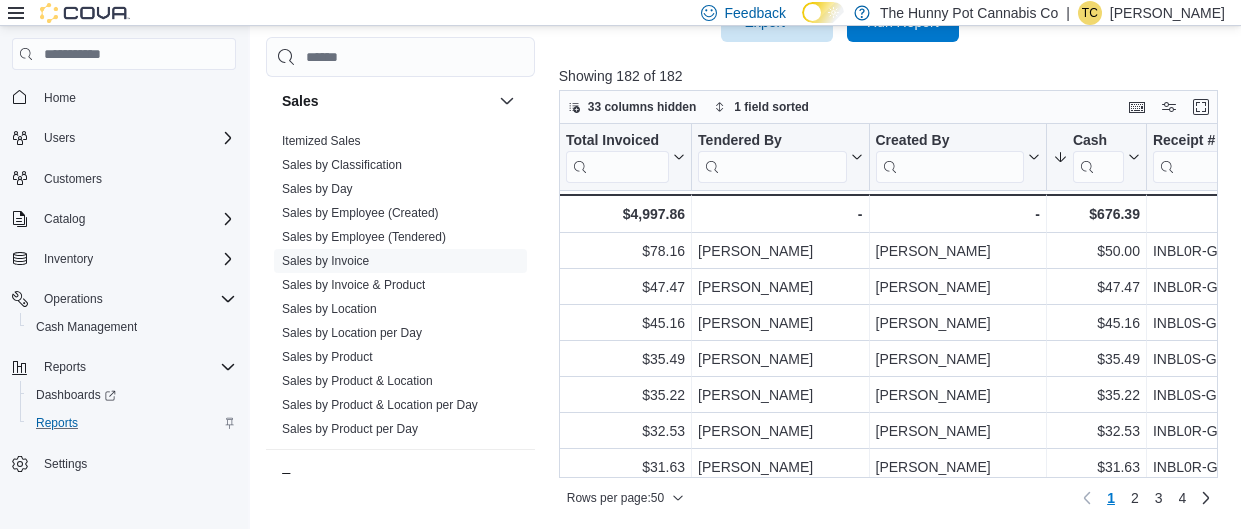 click on "Showing 182 of 182" at bounding box center [892, 76] 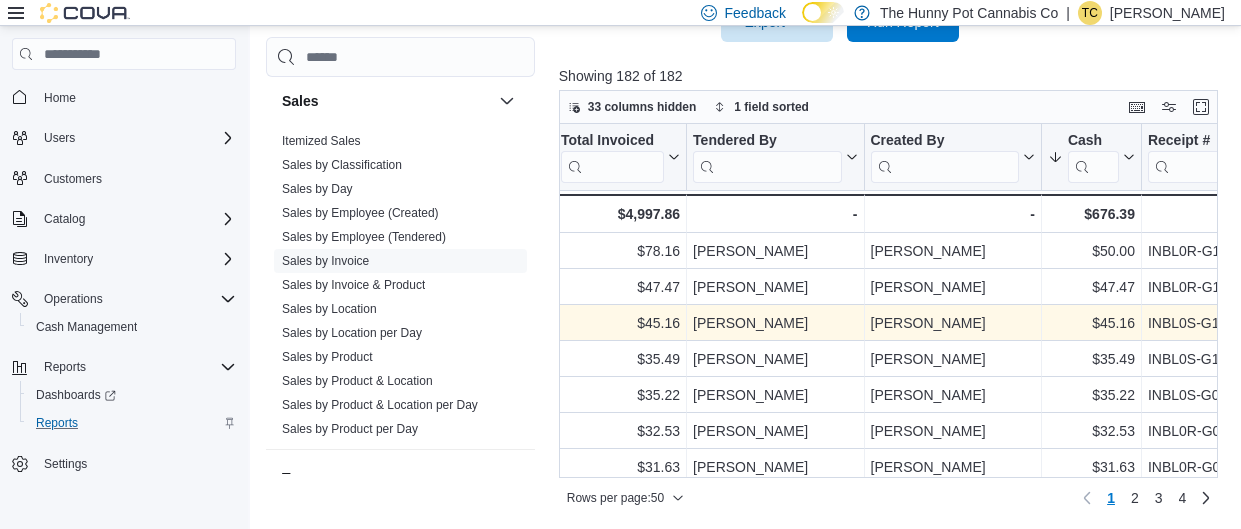 scroll, scrollTop: 0, scrollLeft: 4, axis: horizontal 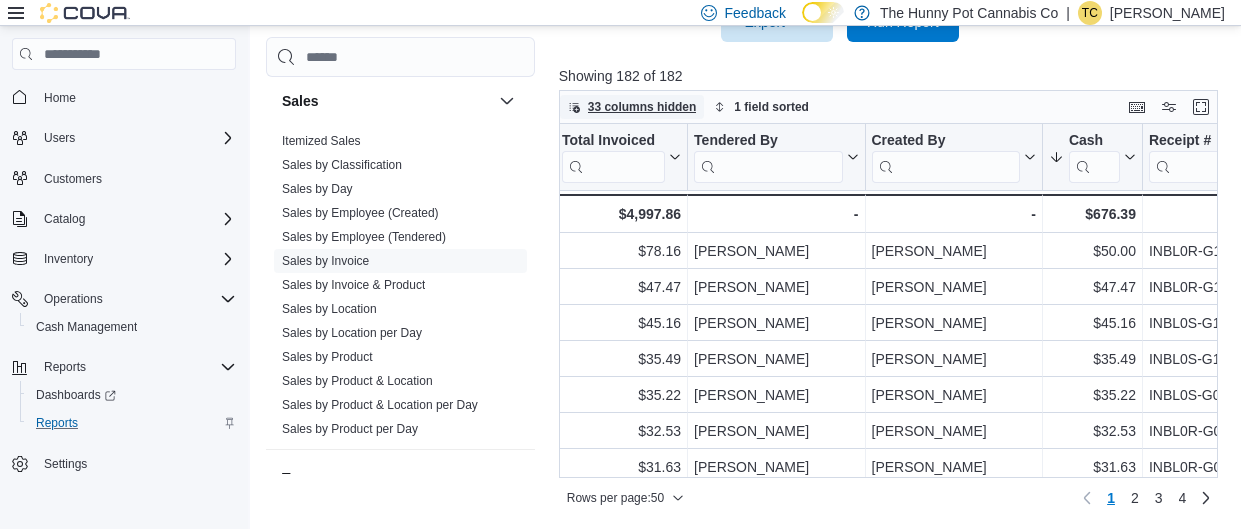 click on "33 columns hidden" at bounding box center (642, 107) 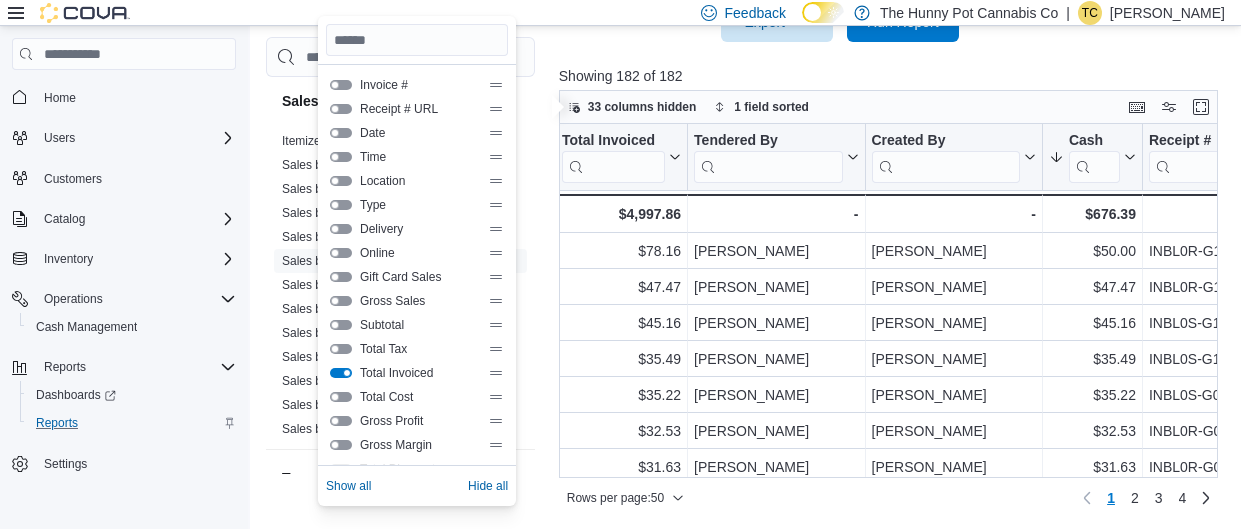 scroll, scrollTop: 526, scrollLeft: 0, axis: vertical 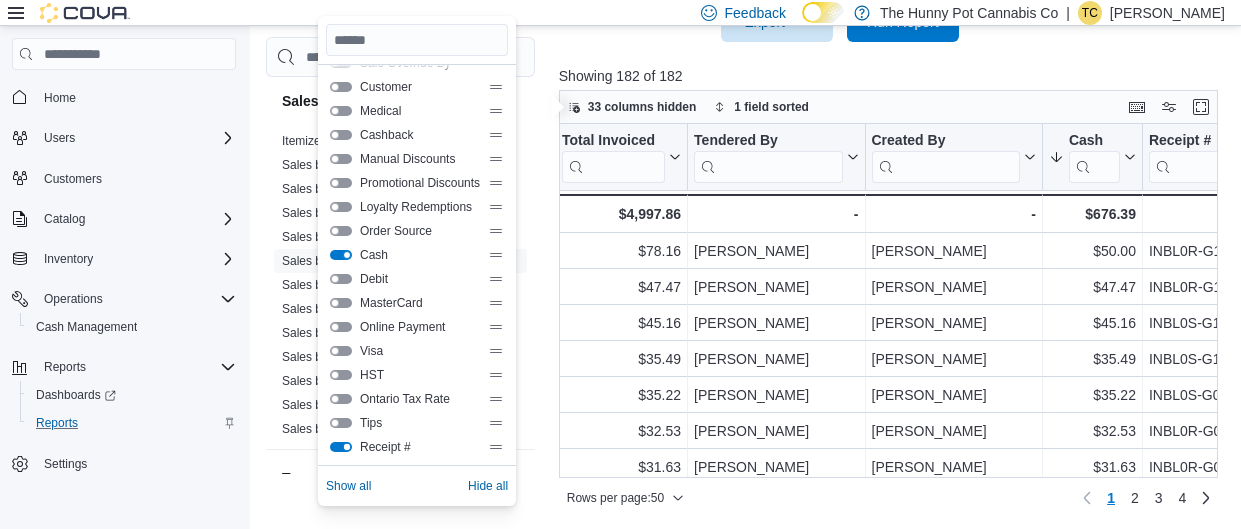 click at bounding box center [341, 447] 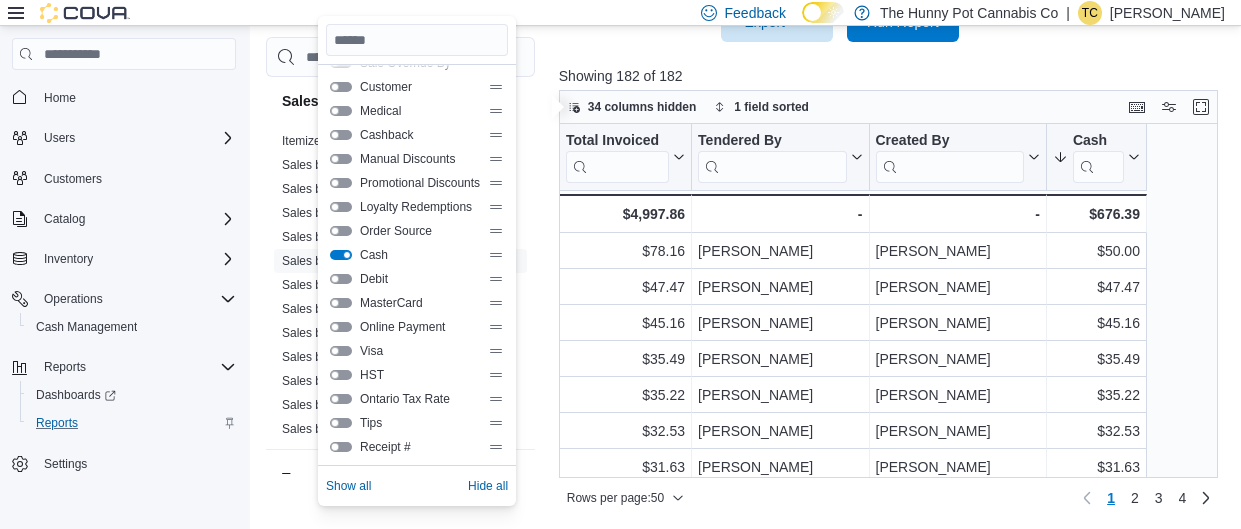 scroll, scrollTop: 0, scrollLeft: 0, axis: both 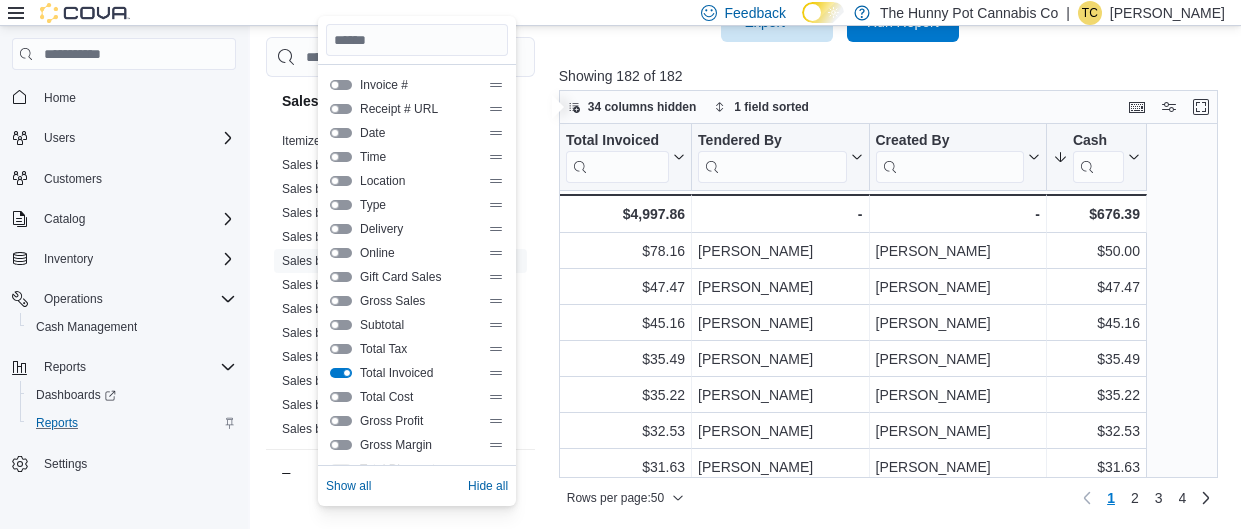 click at bounding box center [341, 85] 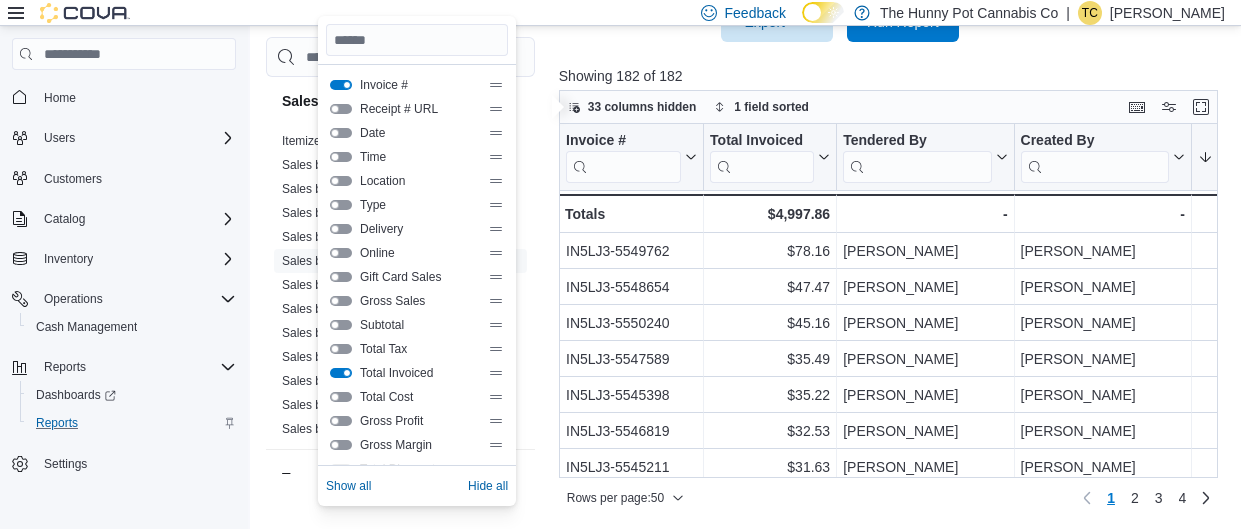 click at bounding box center [341, 157] 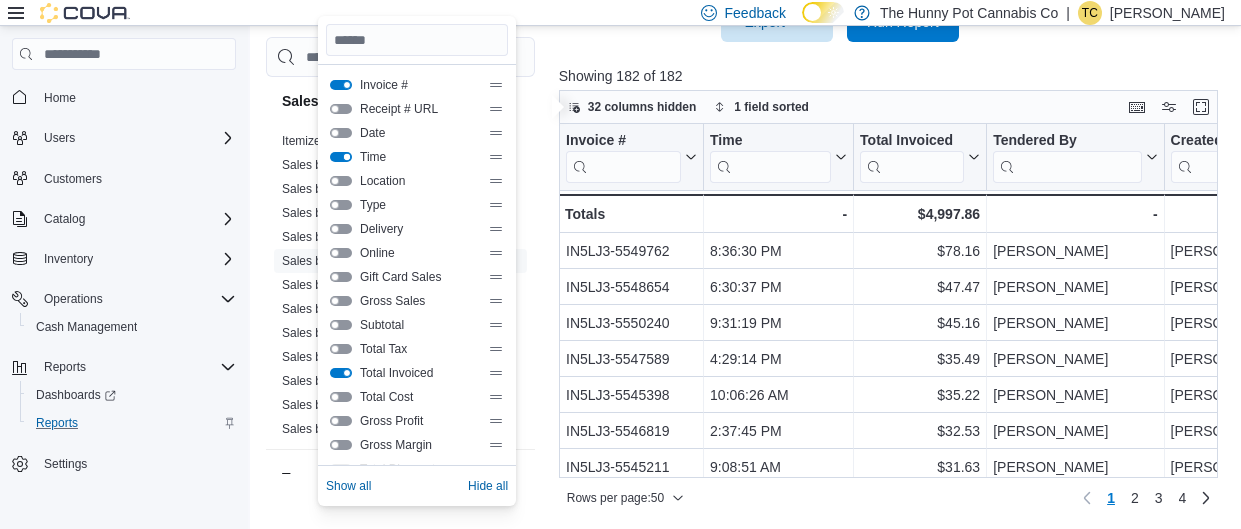 scroll, scrollTop: 0, scrollLeft: 173, axis: horizontal 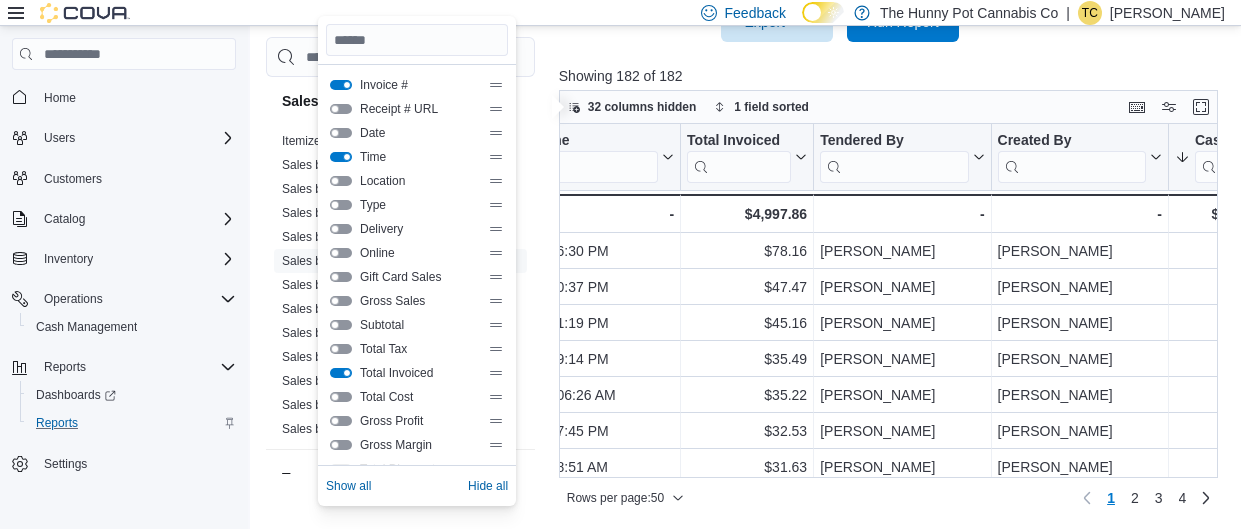 click at bounding box center [341, 205] 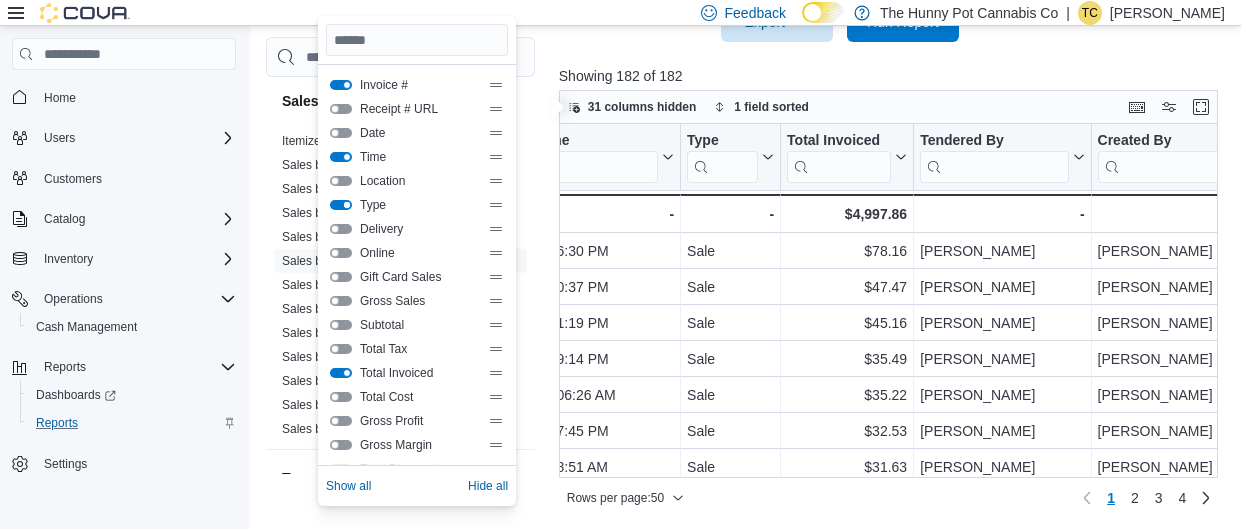 scroll, scrollTop: 0, scrollLeft: 323, axis: horizontal 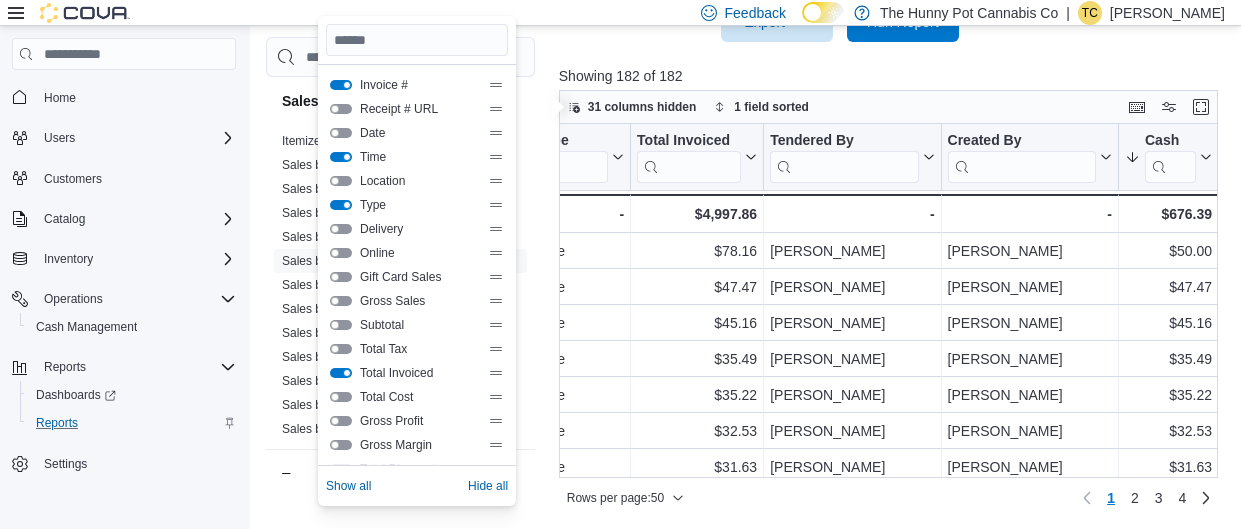 click at bounding box center (341, 325) 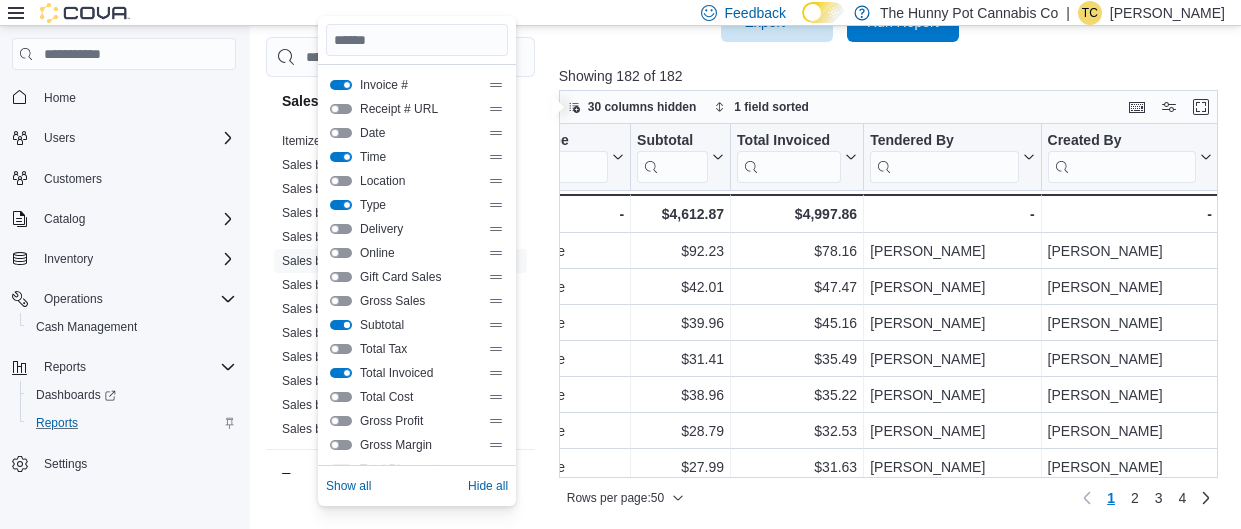 click at bounding box center [341, 325] 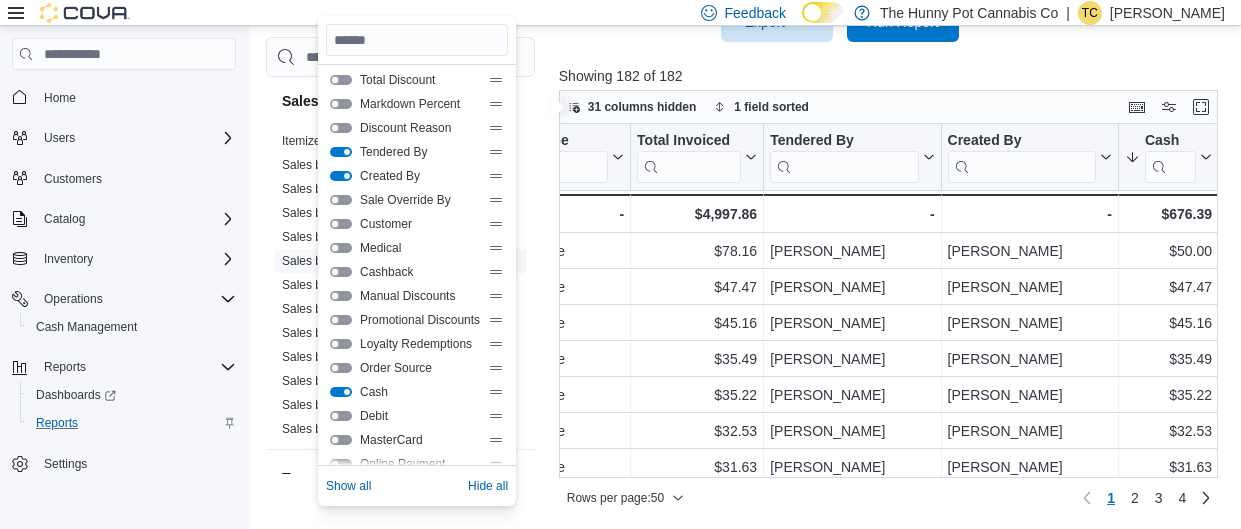 scroll, scrollTop: 390, scrollLeft: 0, axis: vertical 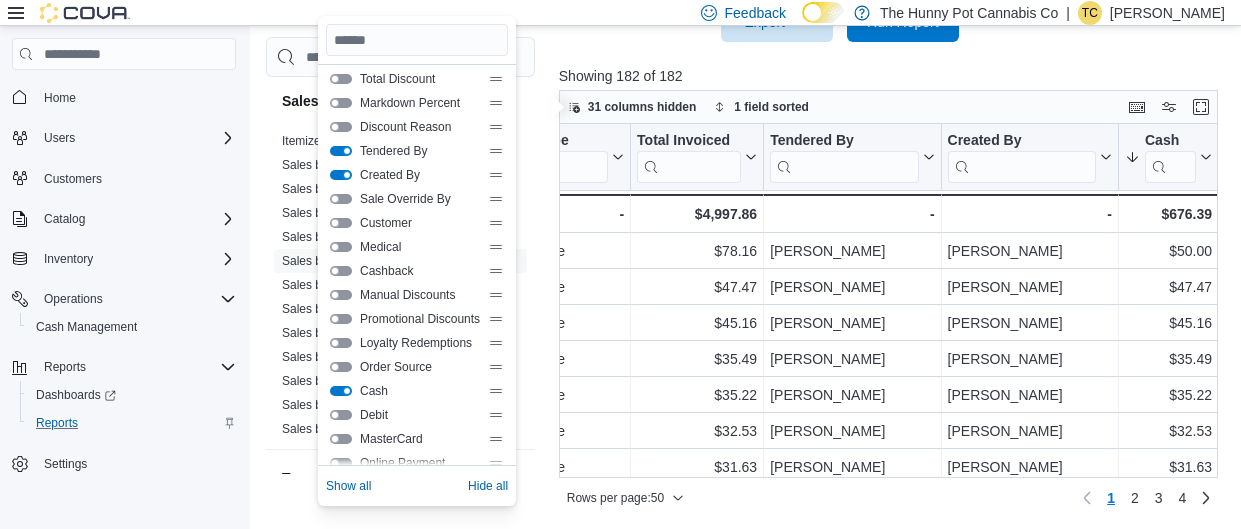 click at bounding box center [341, 223] 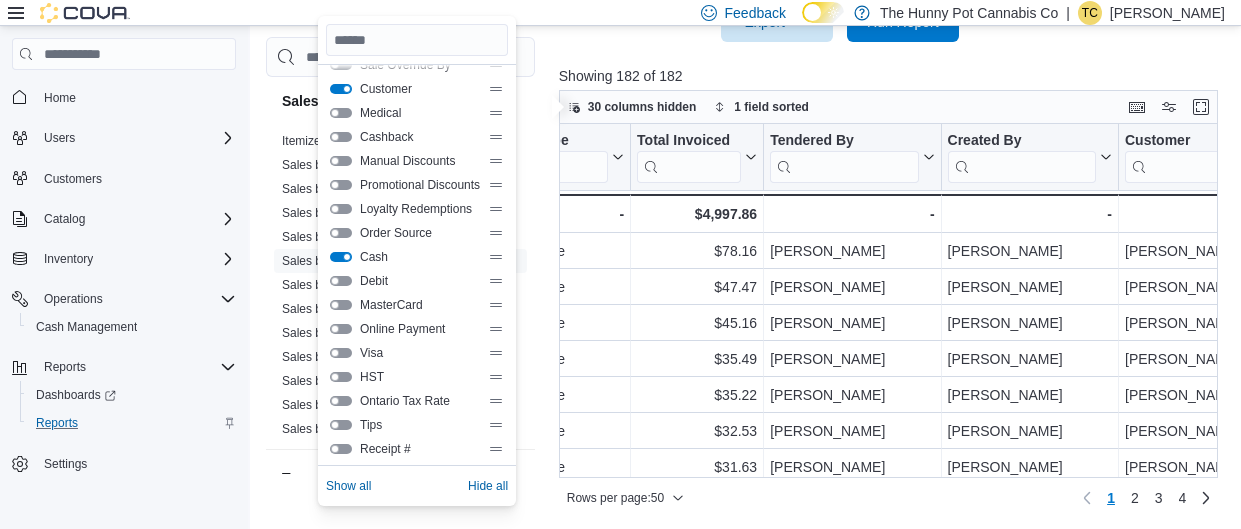 scroll, scrollTop: 526, scrollLeft: 0, axis: vertical 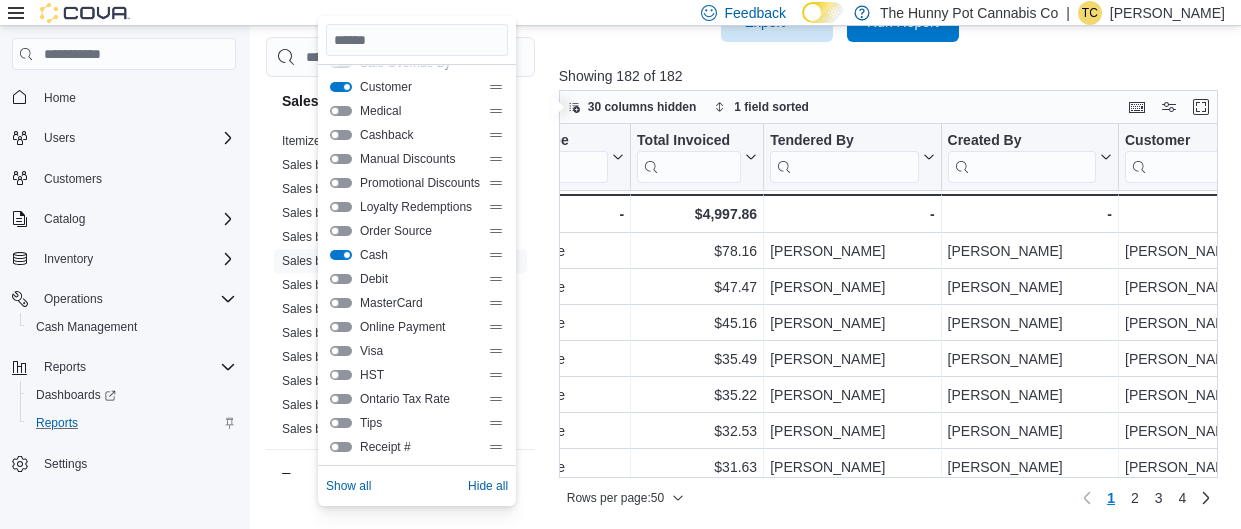 click at bounding box center [341, 375] 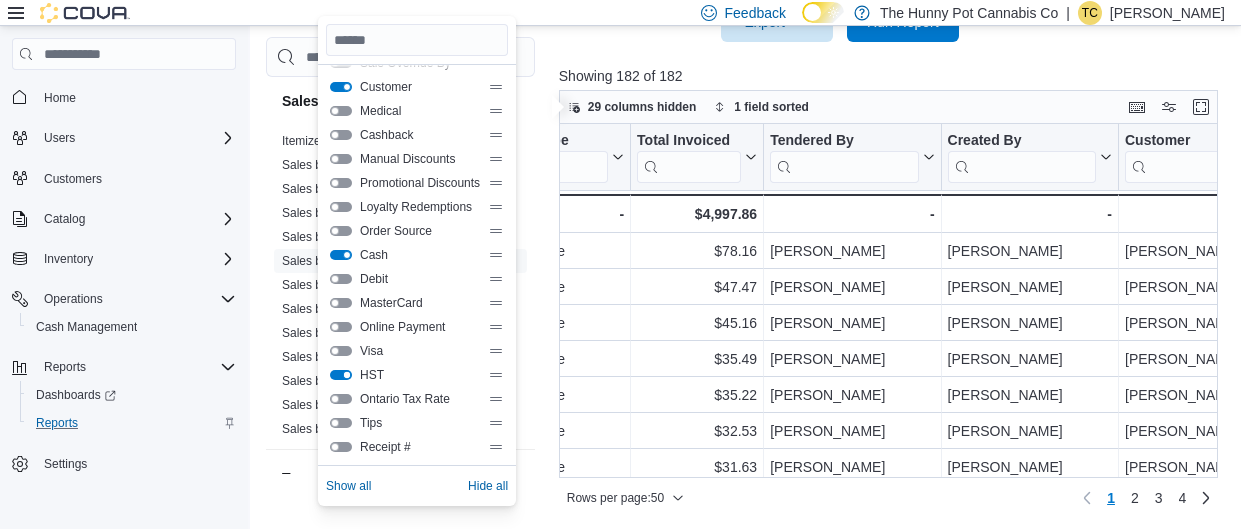 click at bounding box center (341, 375) 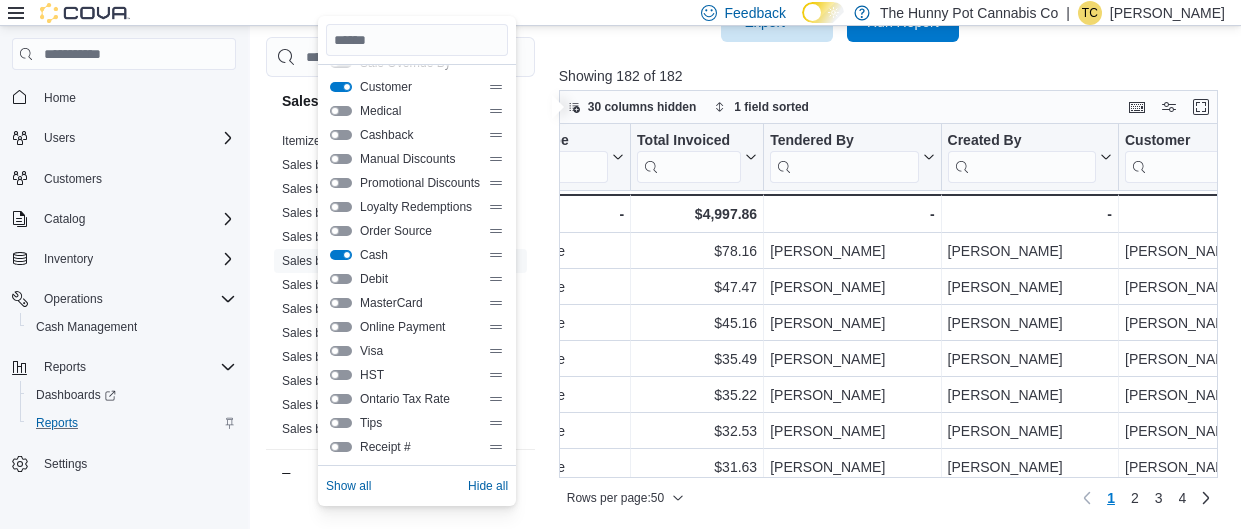 click on "Reports Feedback Customer Customer Queue Discounts & Promotions Discounts Promotion Details Promotions Inventory Inventory Adjustments Inventory by Product Historical Inventory On Hand by Package Inventory On Hand by Product Inventory Transactions Package Details Package History Product Expirations Purchase Orders Reorder Transfers Loyalty Loyalty Adjustments Loyalty Redemption Values OCM OCM Weekly Inventory Pricing Price Sheet Products Catalog Export Products to Archive Sales Itemized Sales Sales by Classification Sales by Day Sales by Employee (Created) Sales by Employee (Tendered) Sales by Invoice Sales by Invoice & Product Sales by Location Sales by Location per Day Sales by Product Sales by Product & Location Sales by Product & Location per Day Sales by Product per Day Taxes Tax Details Tax Exemptions Sales by Invoice   Report Email Subscription Report Hide Parameters   Date Range [DATE] Locations [STREET_ADDRESS] Sale Type Sale Use Type All Is Delivery All Is Online Sale All Invoice or Receipt Number ." at bounding box center [745, -83] 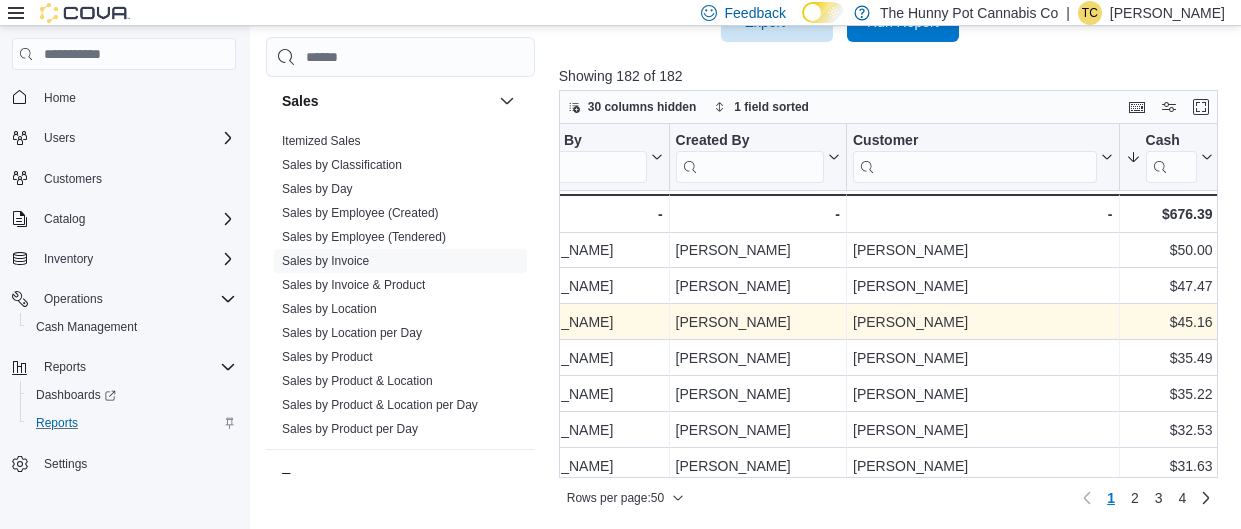 scroll, scrollTop: 0, scrollLeft: 595, axis: horizontal 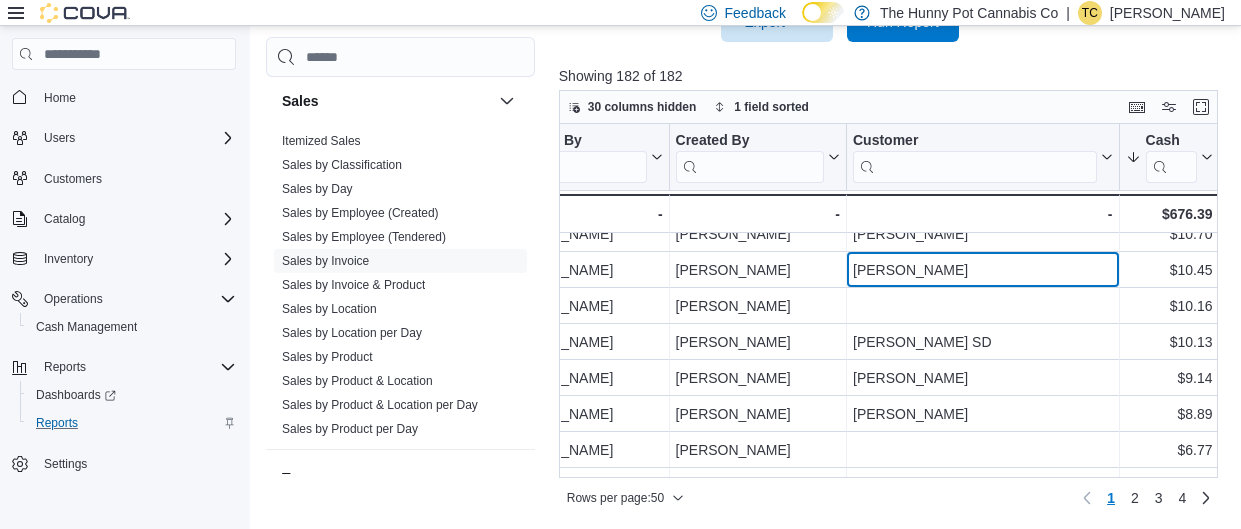 click on "[PERSON_NAME] -  Customer, column 7, row 24" at bounding box center [983, 271] 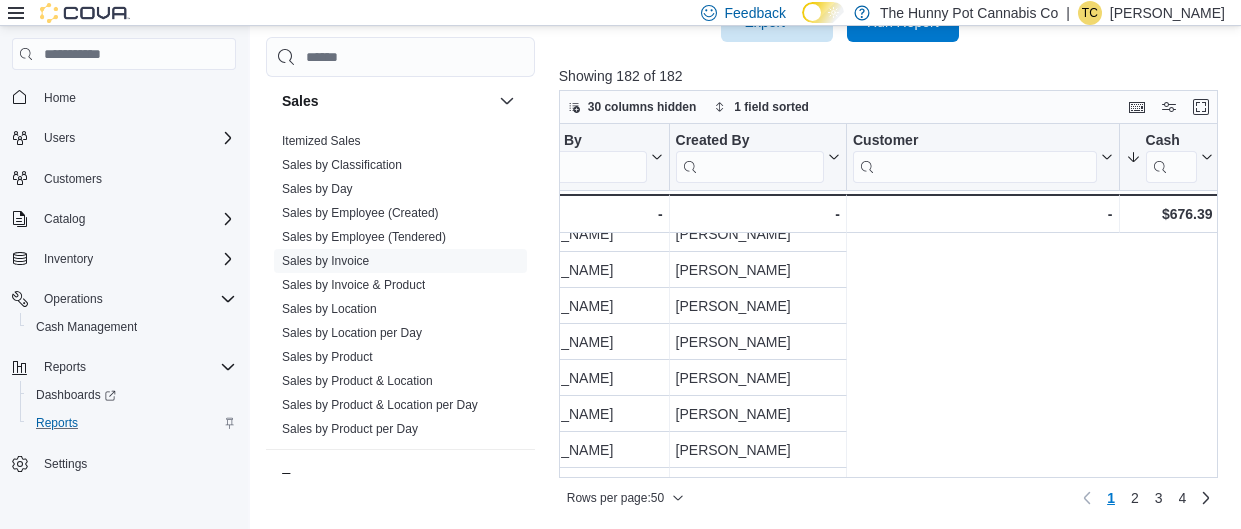 scroll, scrollTop: 809, scrollLeft: 0, axis: vertical 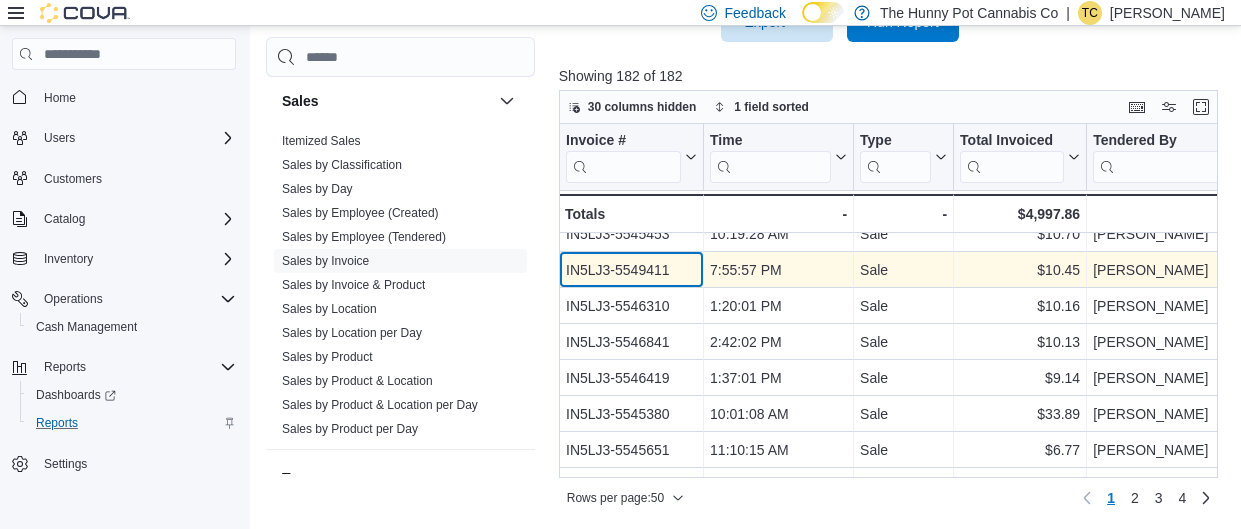click on "IN5LJ3-5549411" at bounding box center (631, 271) 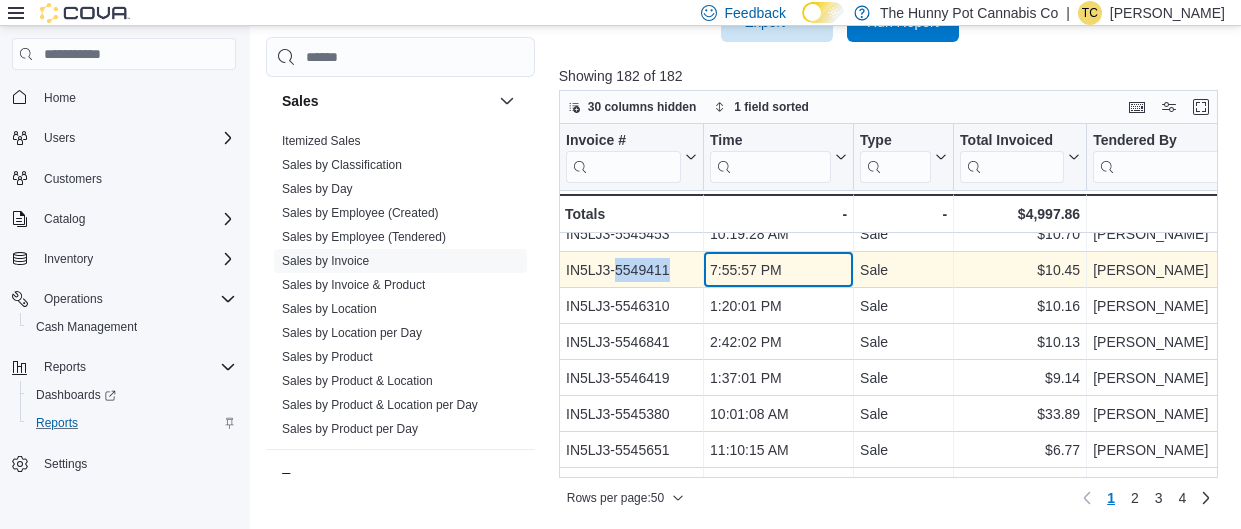 click on "7:55:57 PM -  Time, column 2, row 24" at bounding box center [779, 271] 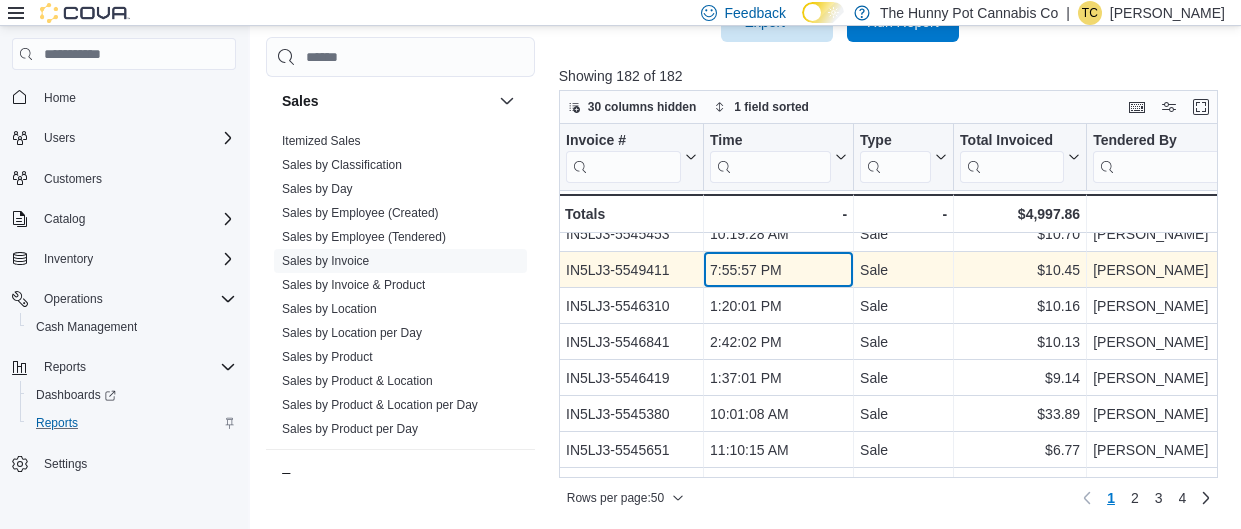 scroll, scrollTop: 809, scrollLeft: 145, axis: both 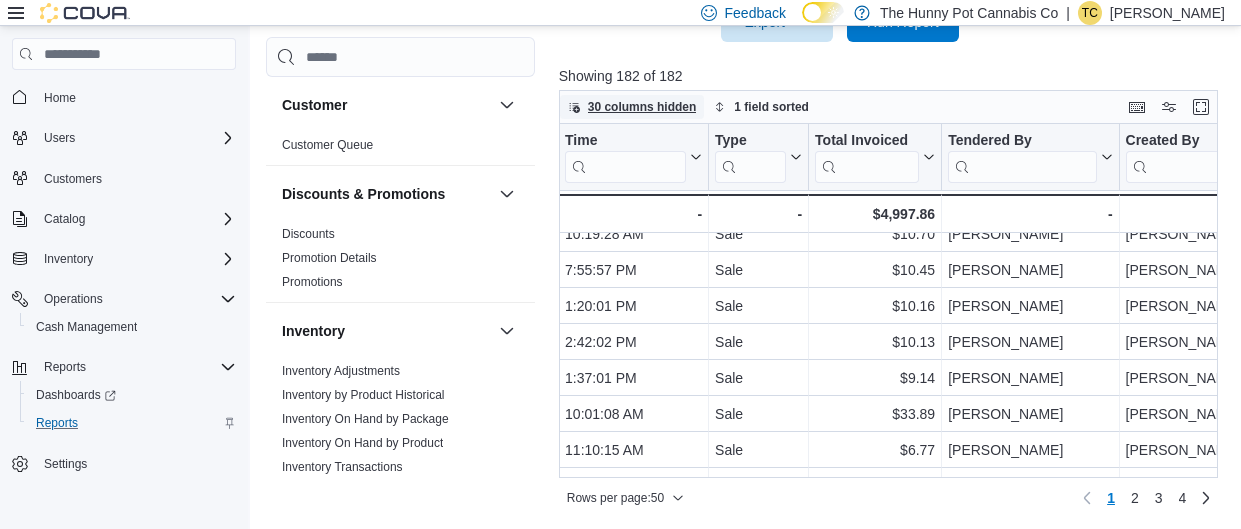 click on "30 columns hidden" at bounding box center [642, 107] 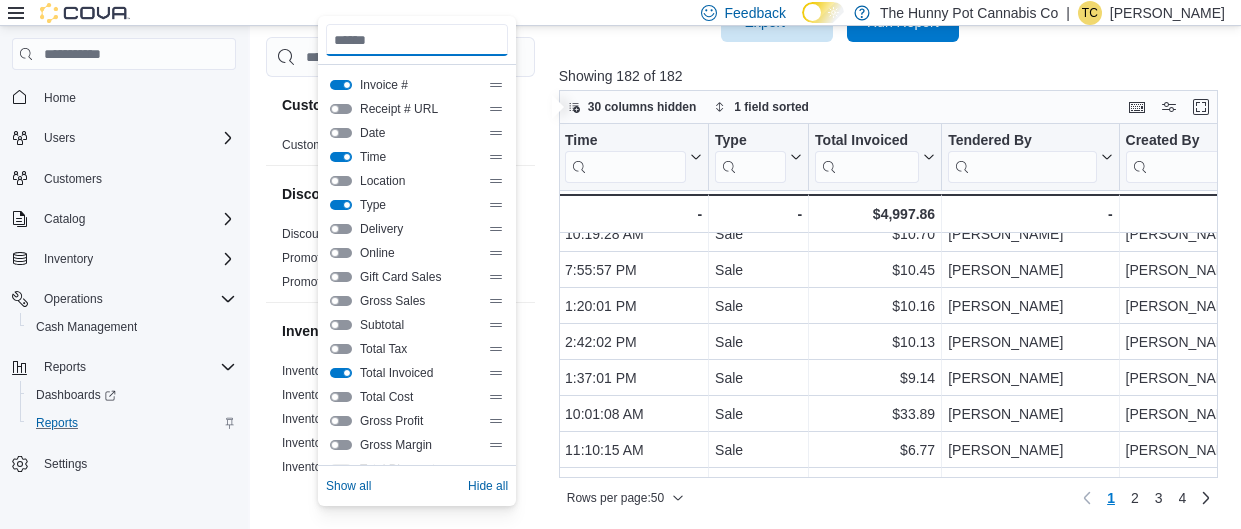 click at bounding box center (417, 40) 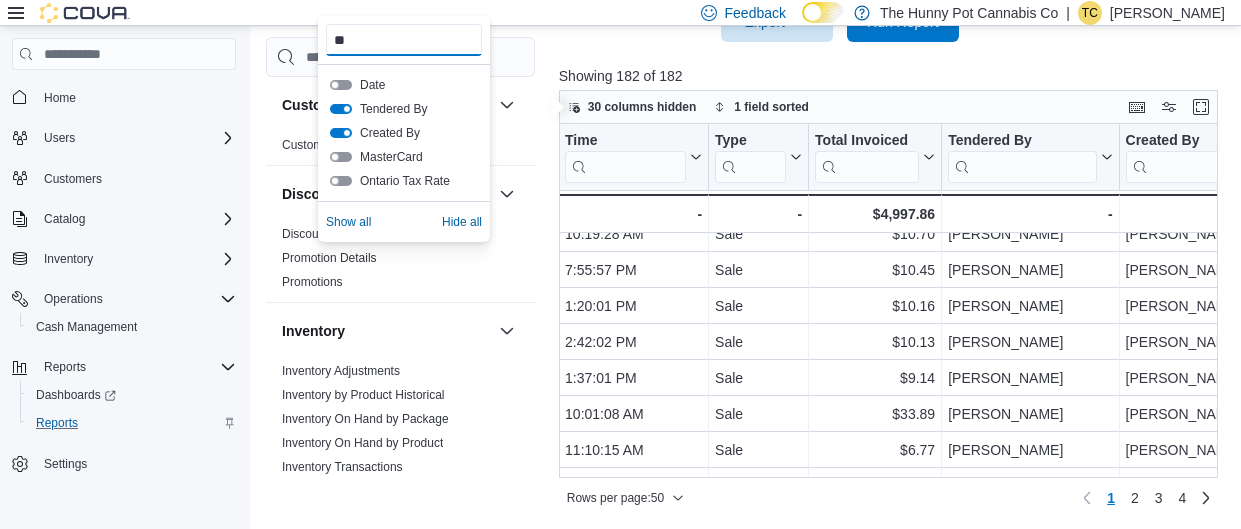 type on "*" 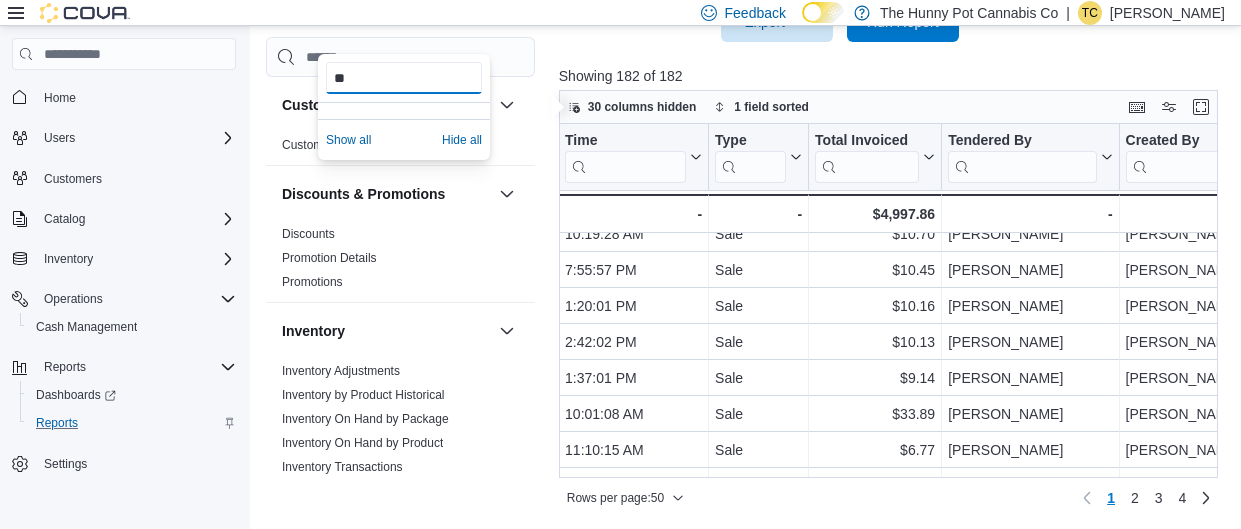 type on "*" 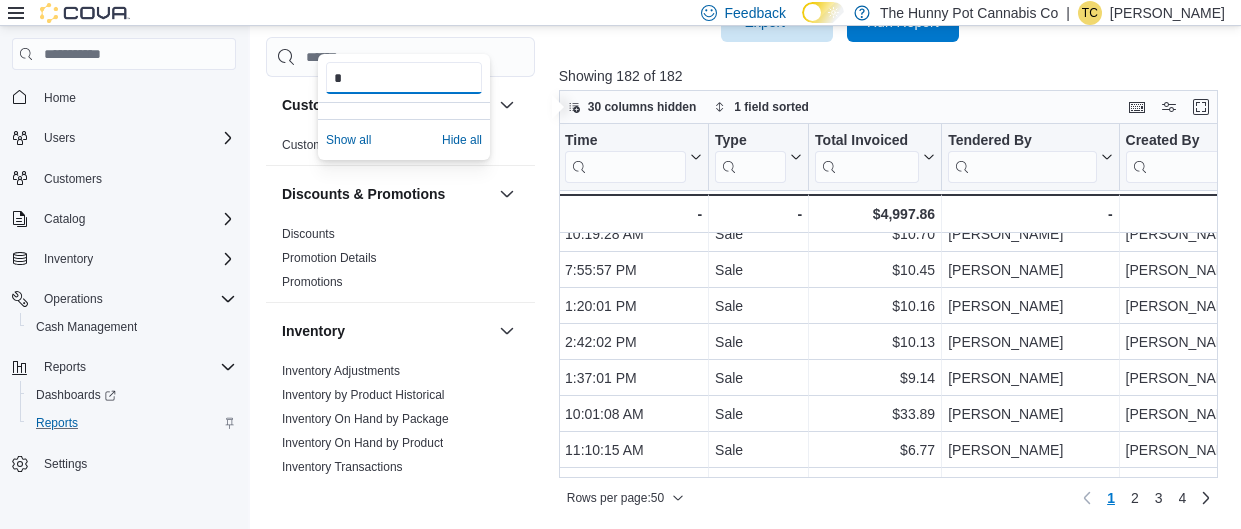 type 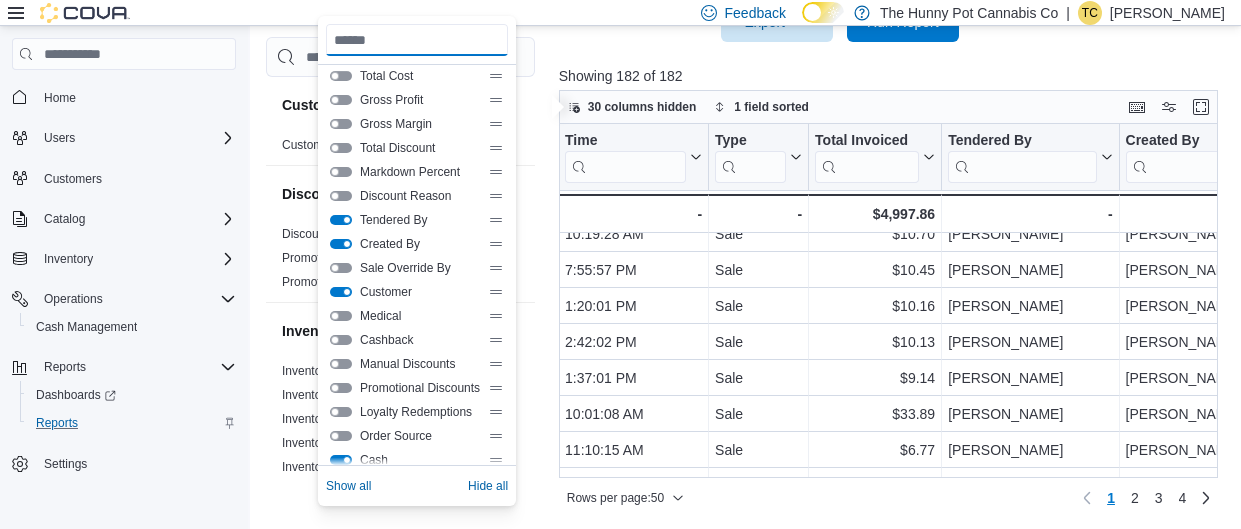 scroll, scrollTop: 526, scrollLeft: 0, axis: vertical 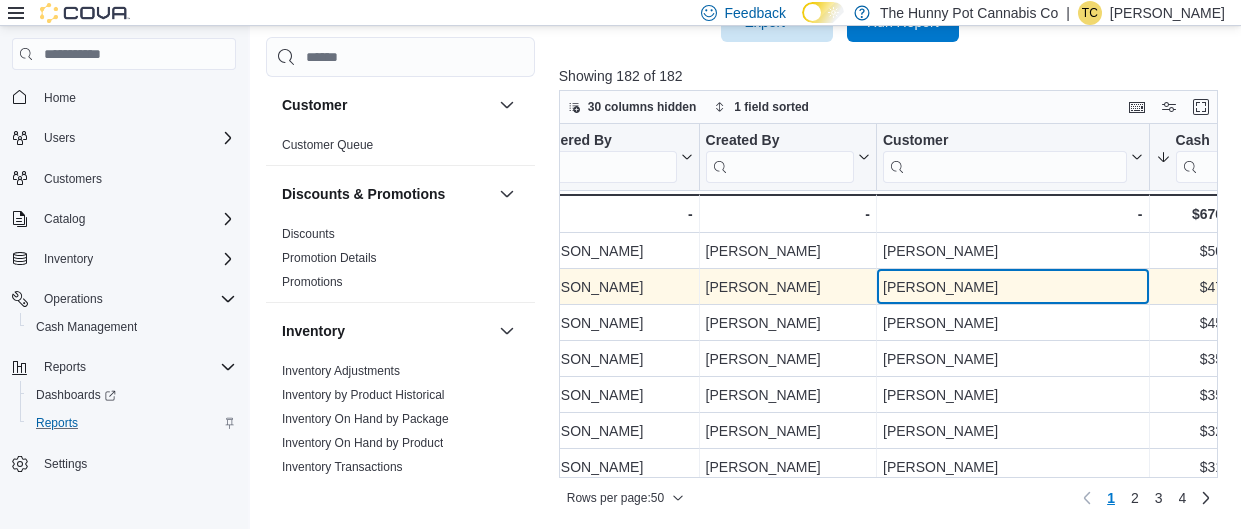 click on "[PERSON_NAME] -  Customer, column 7, row 2" at bounding box center [1013, 288] 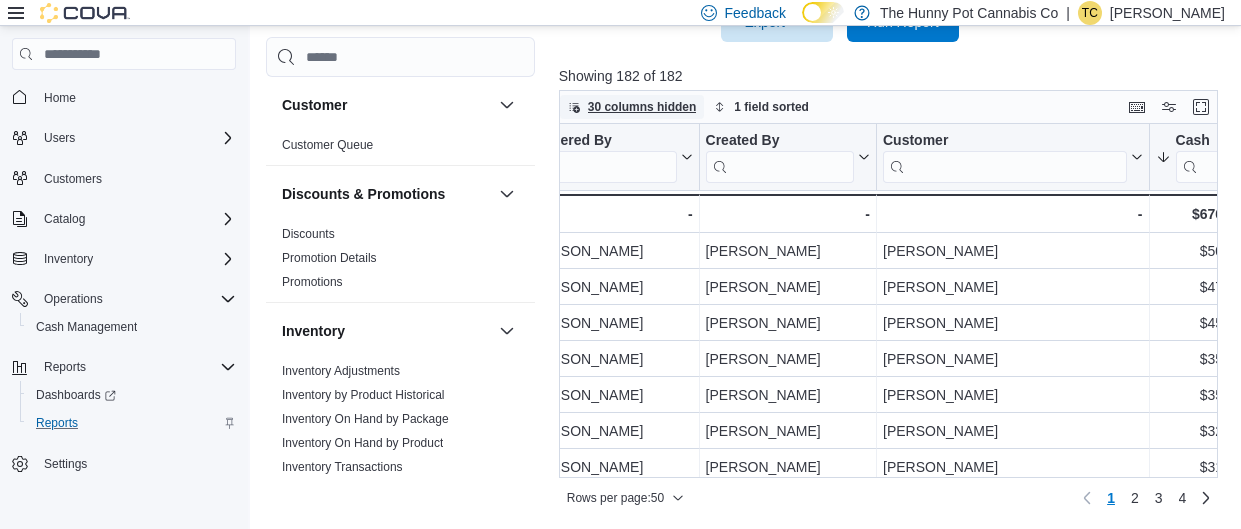 click on "30 columns hidden" at bounding box center (642, 107) 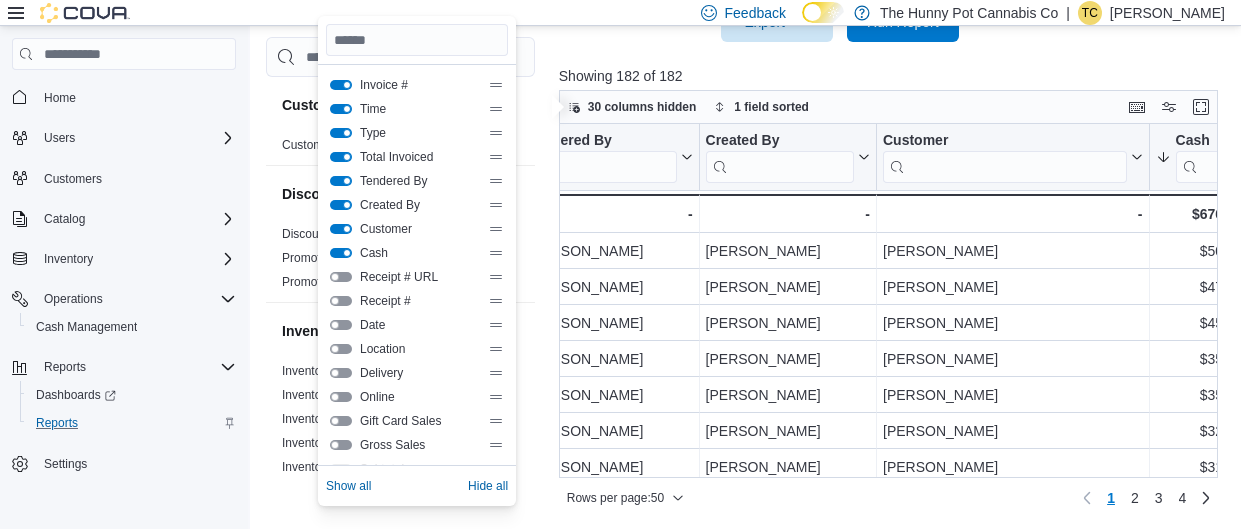 click on "Created By" at bounding box center (417, 205) 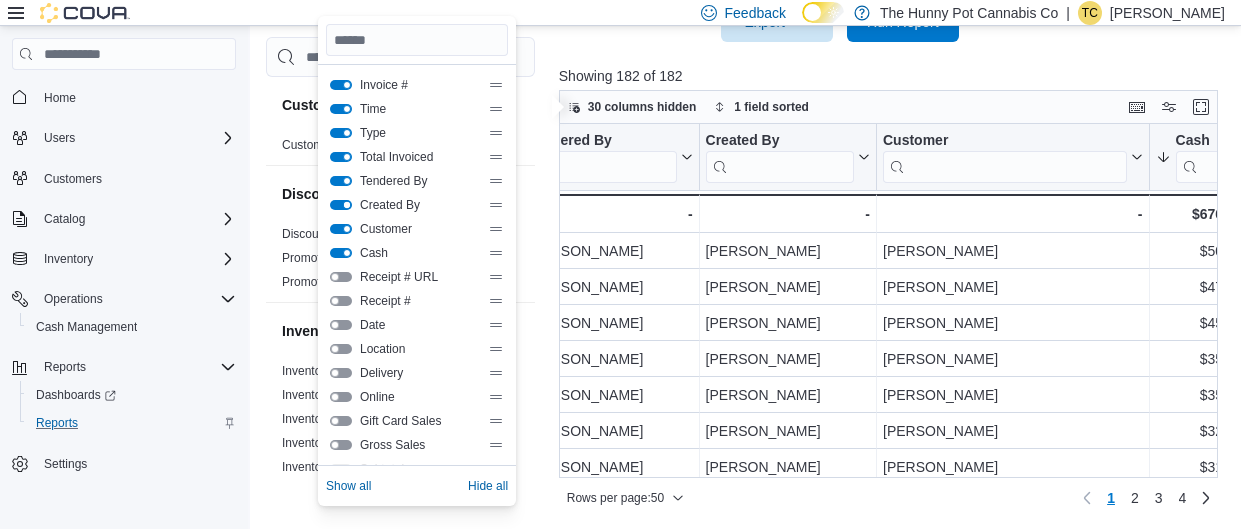 click at bounding box center [341, 205] 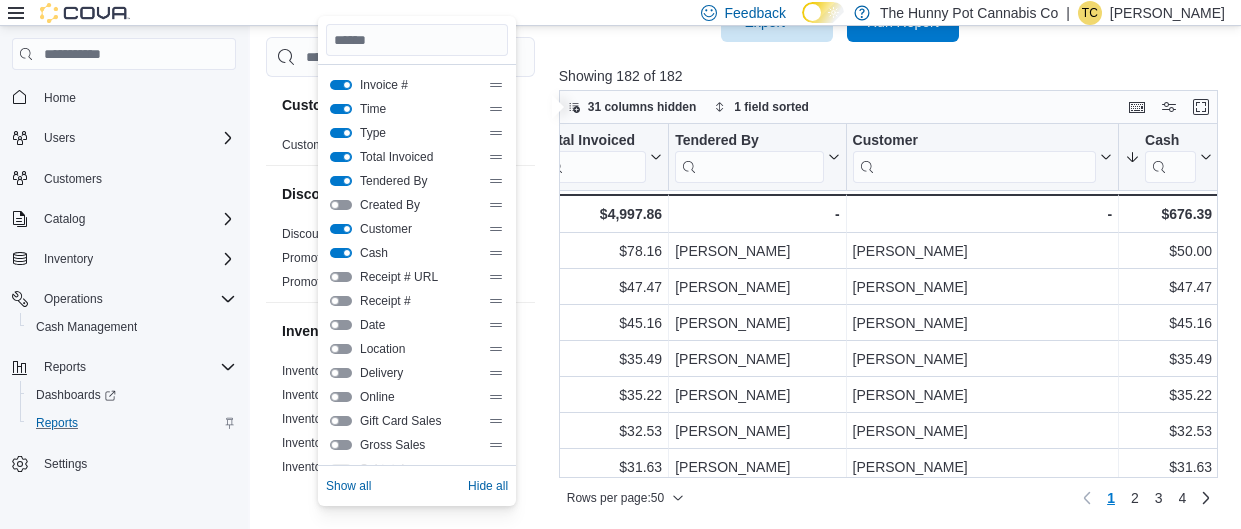 scroll, scrollTop: 0, scrollLeft: 418, axis: horizontal 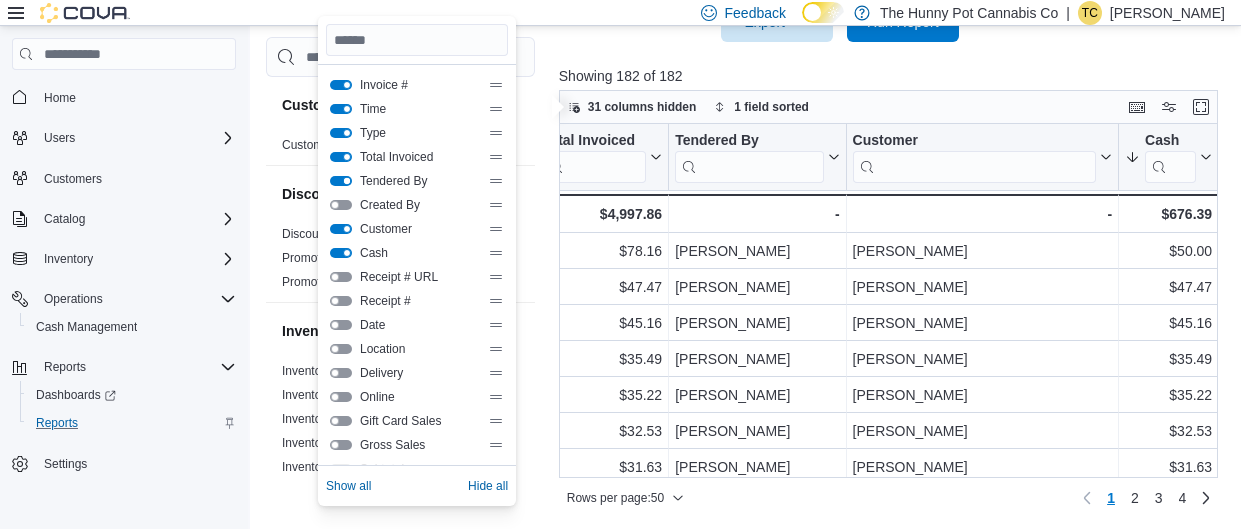 click at bounding box center [341, 181] 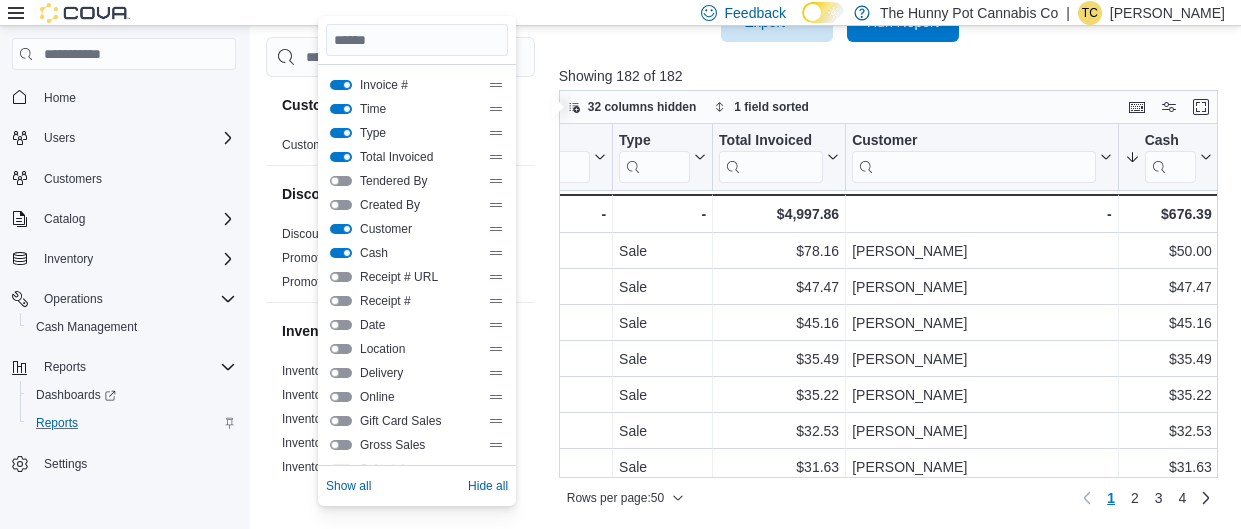 scroll, scrollTop: 0, scrollLeft: 240, axis: horizontal 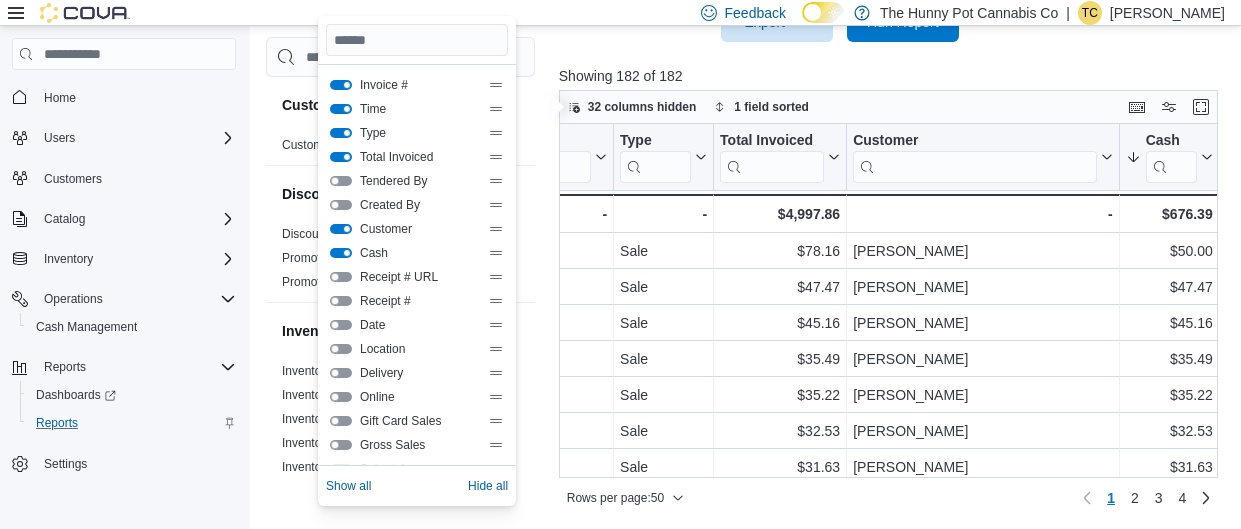 click at bounding box center (892, 88) 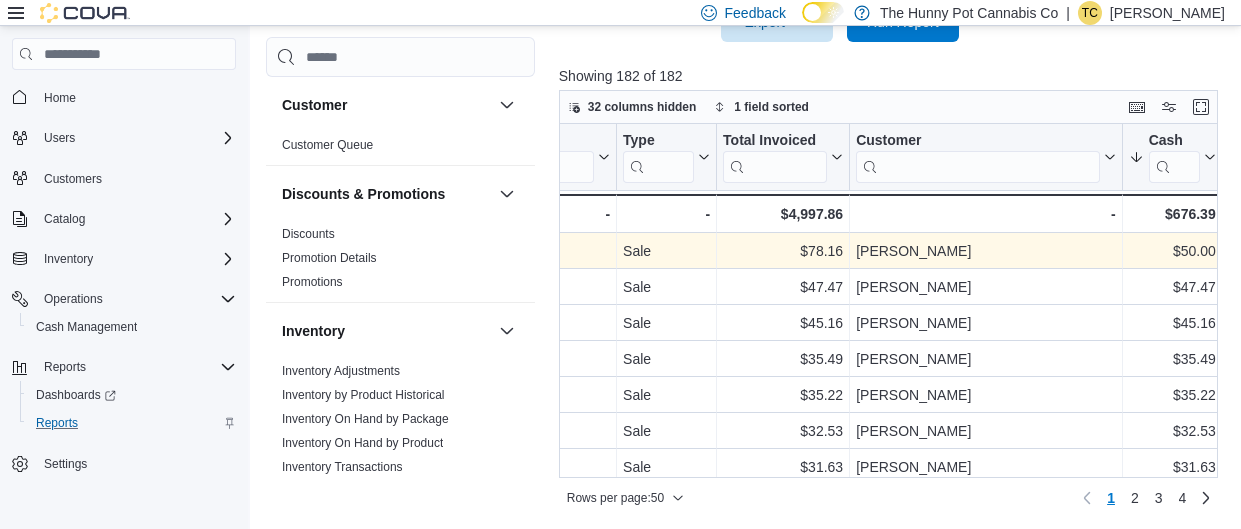 scroll, scrollTop: 0, scrollLeft: 240, axis: horizontal 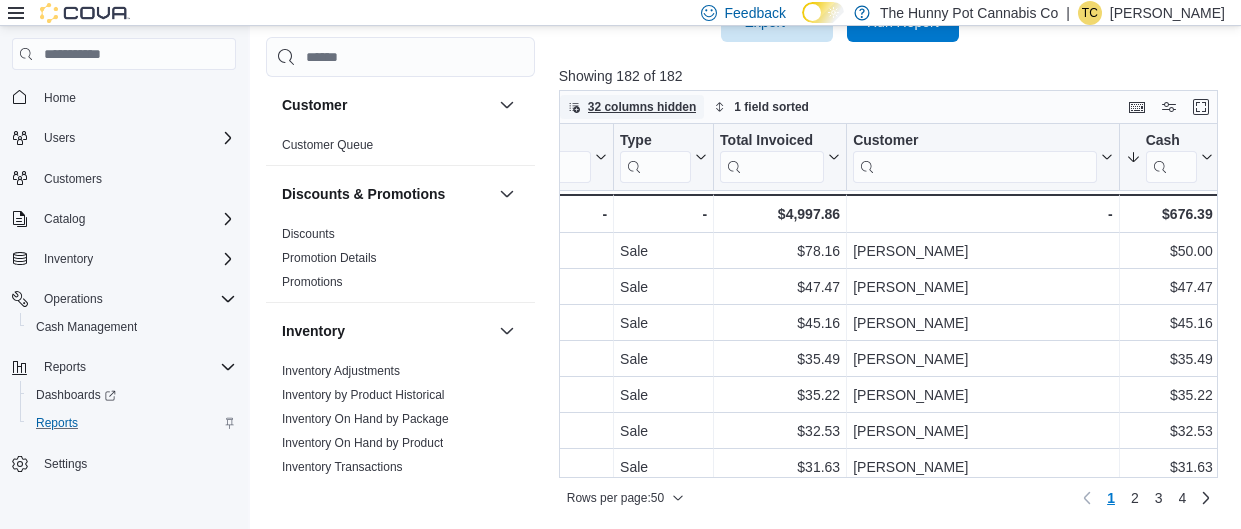 click 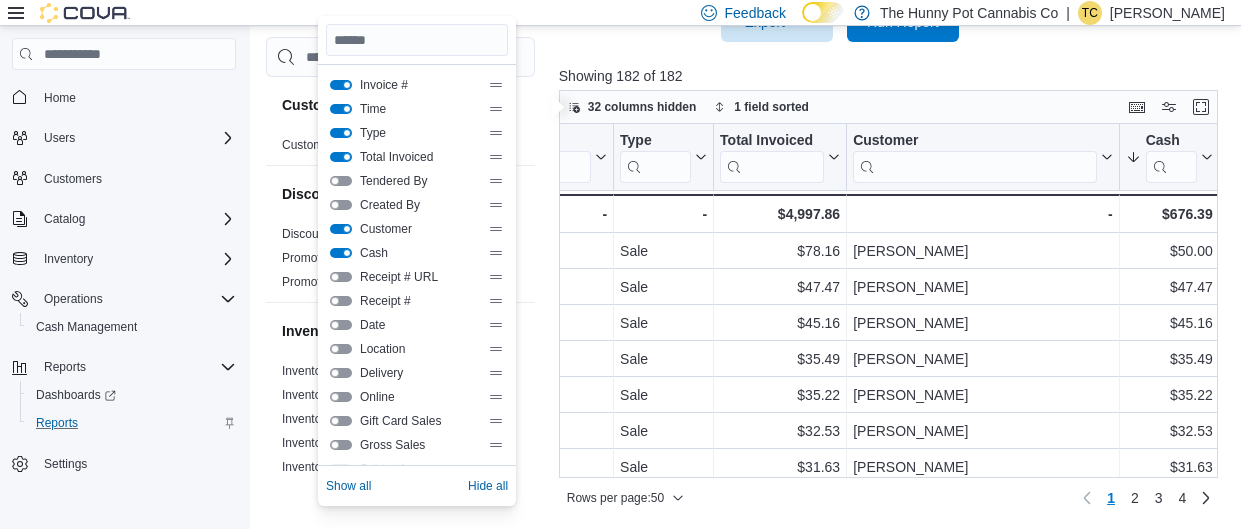 scroll, scrollTop: 526, scrollLeft: 0, axis: vertical 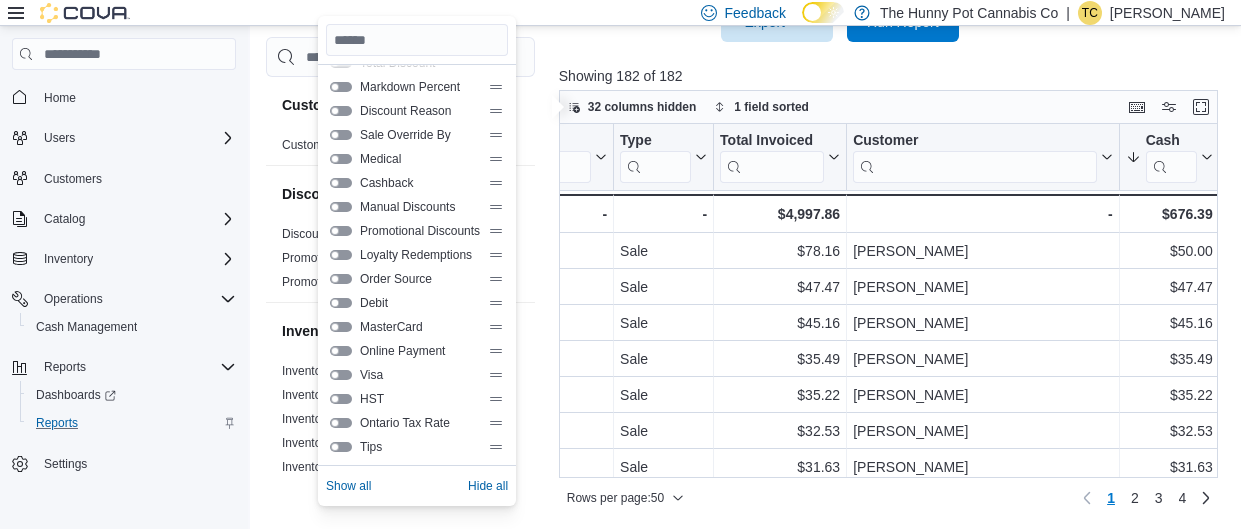 click at bounding box center [341, 303] 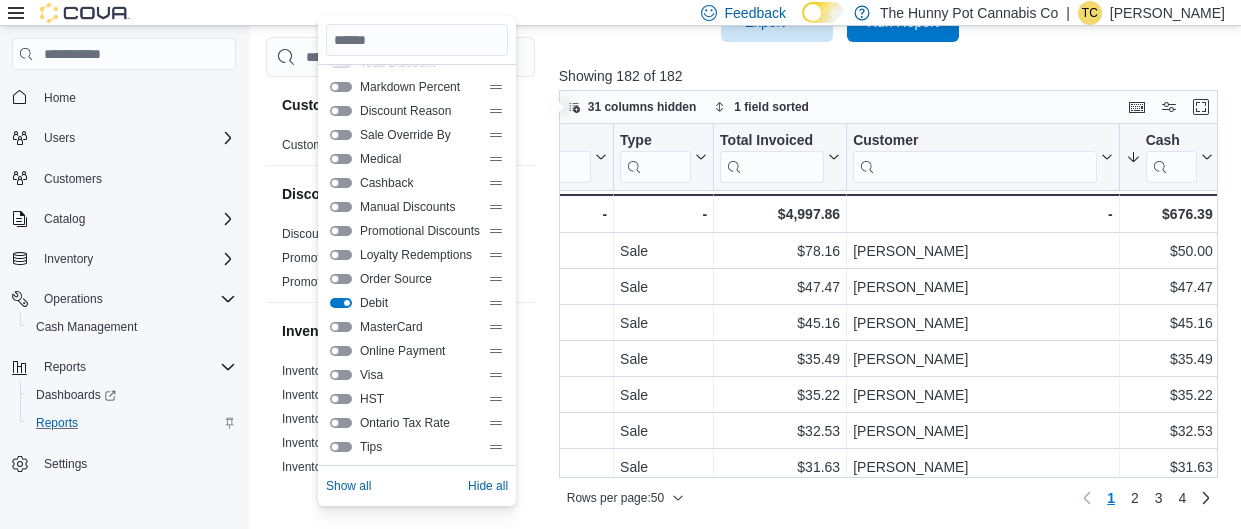 click at bounding box center [341, 327] 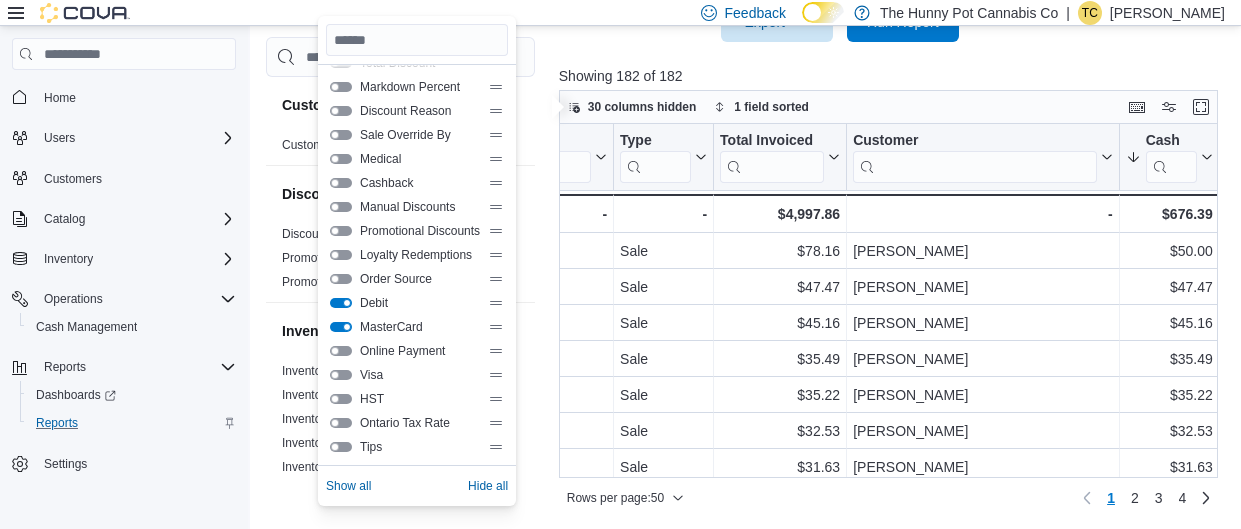 click on "Visa" at bounding box center [417, 375] 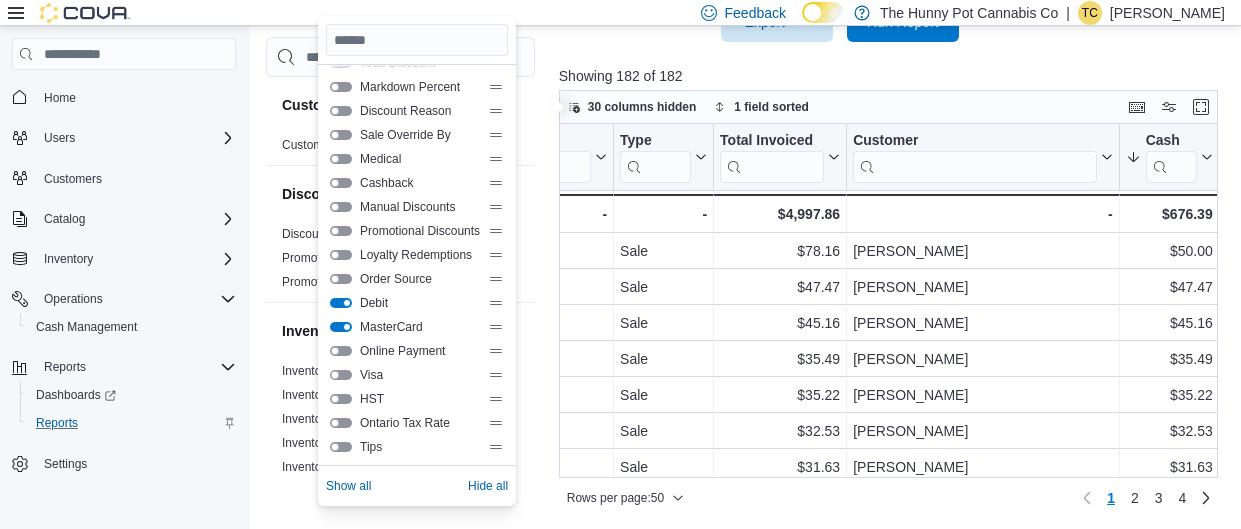 click at bounding box center (341, 375) 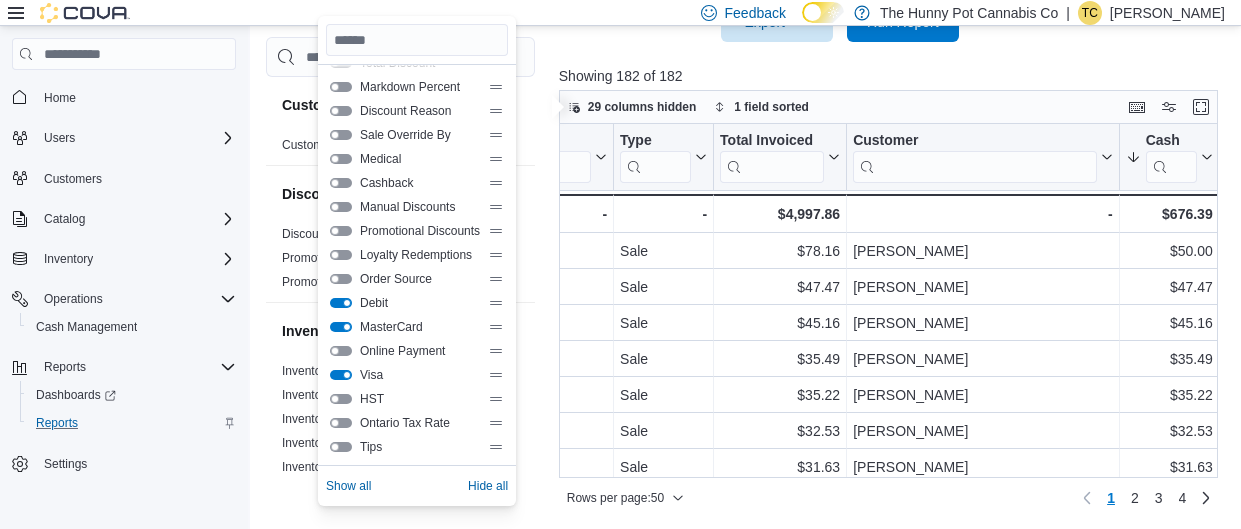 click on "Rows per page :  50 Page 1 of 4 1 2 3 4" at bounding box center [889, 498] 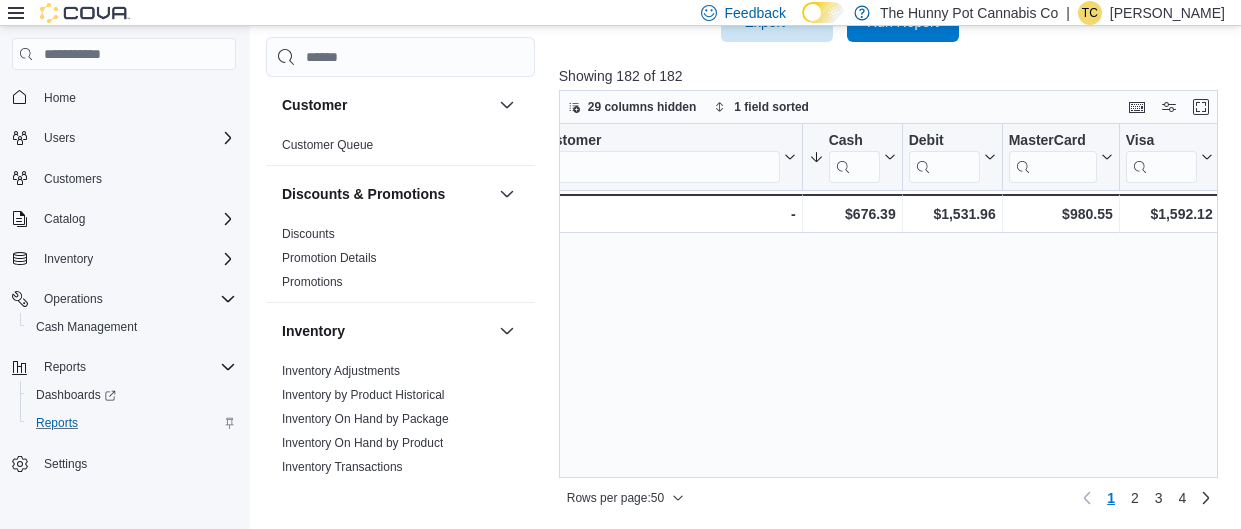 scroll, scrollTop: 0, scrollLeft: 557, axis: horizontal 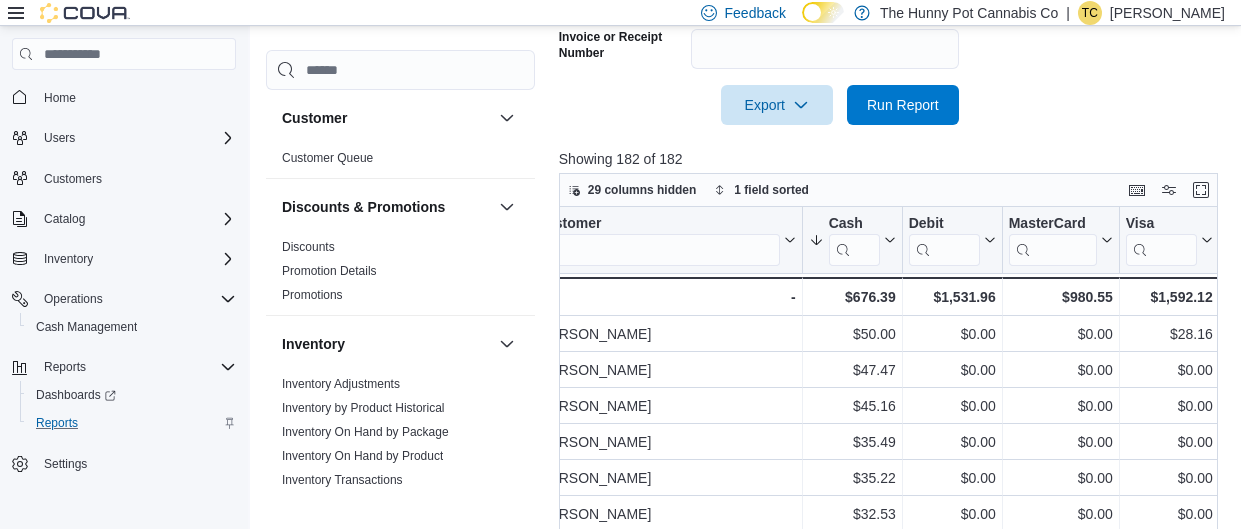 click at bounding box center [892, 137] 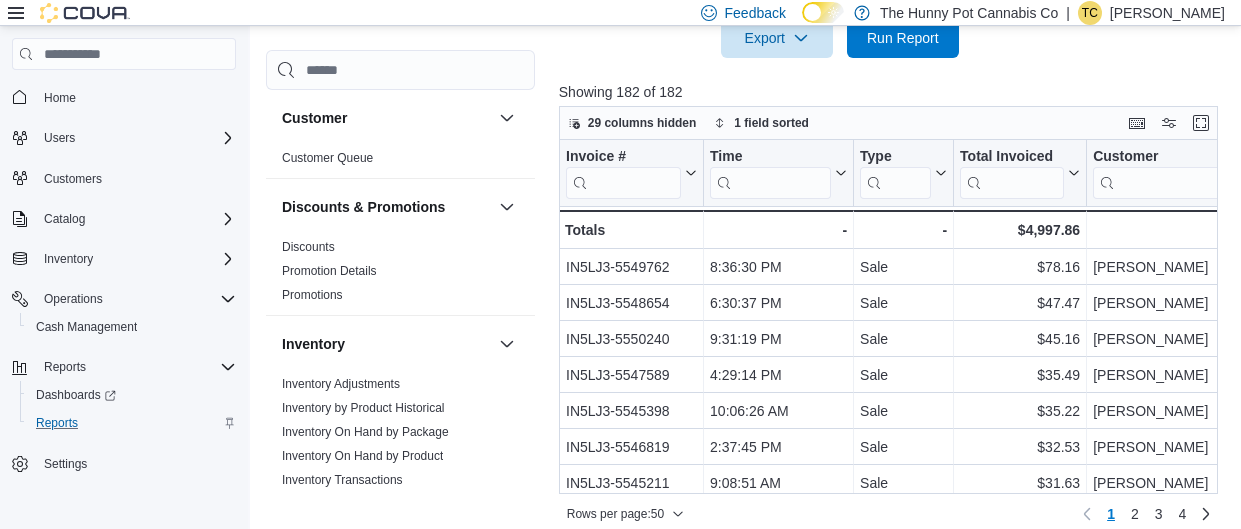 scroll, scrollTop: 708, scrollLeft: 0, axis: vertical 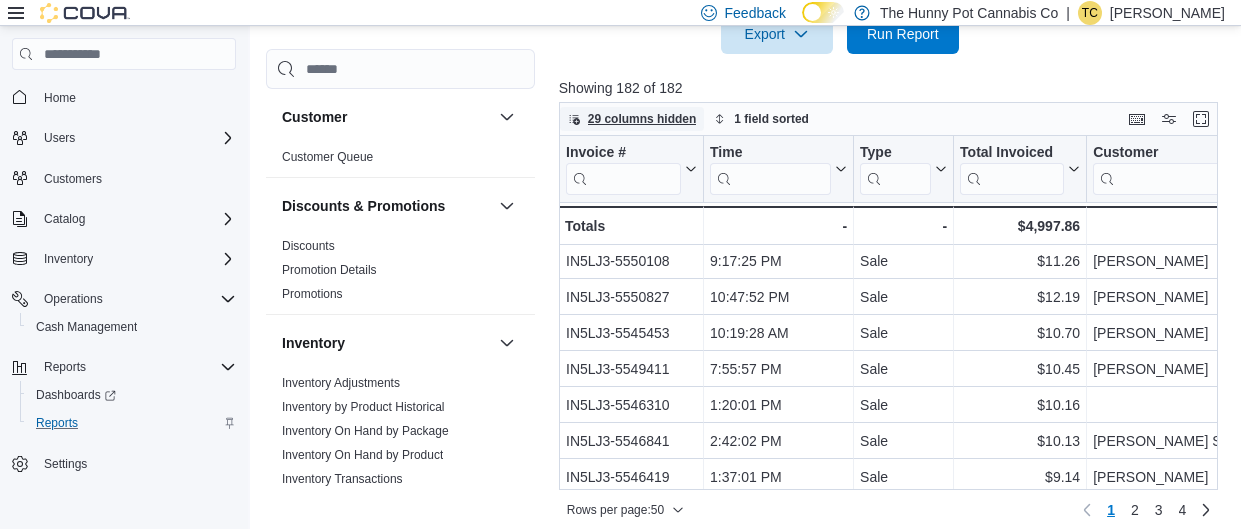 click 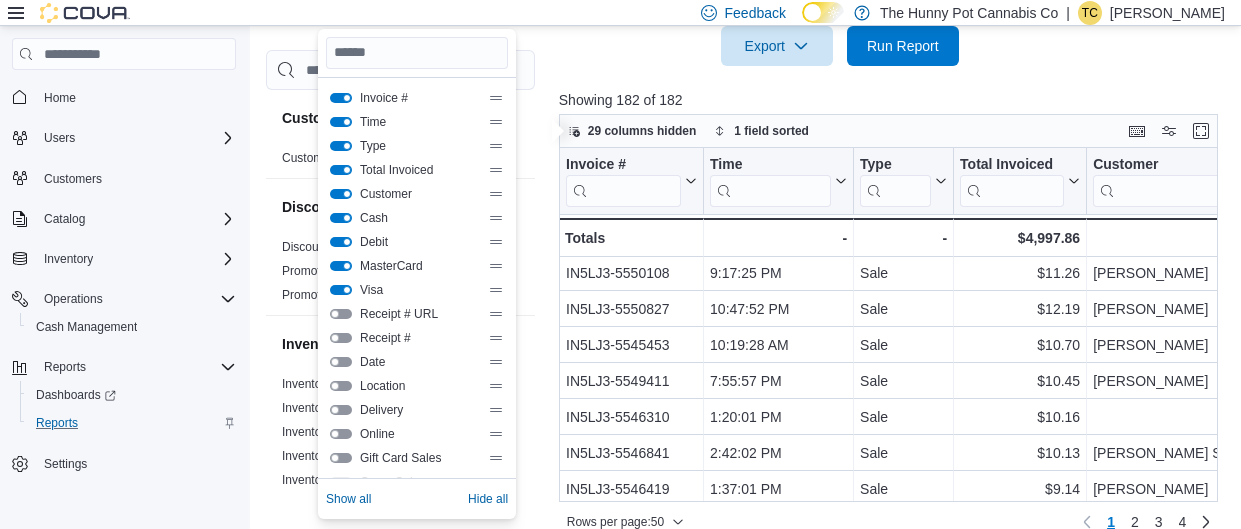 scroll, scrollTop: 720, scrollLeft: 0, axis: vertical 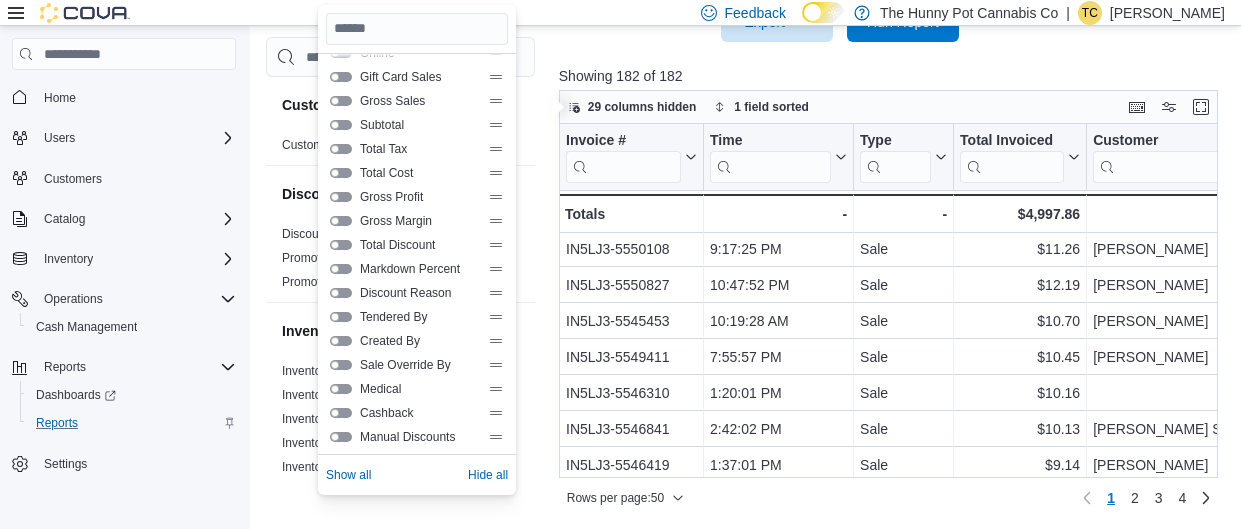 click at bounding box center (341, 317) 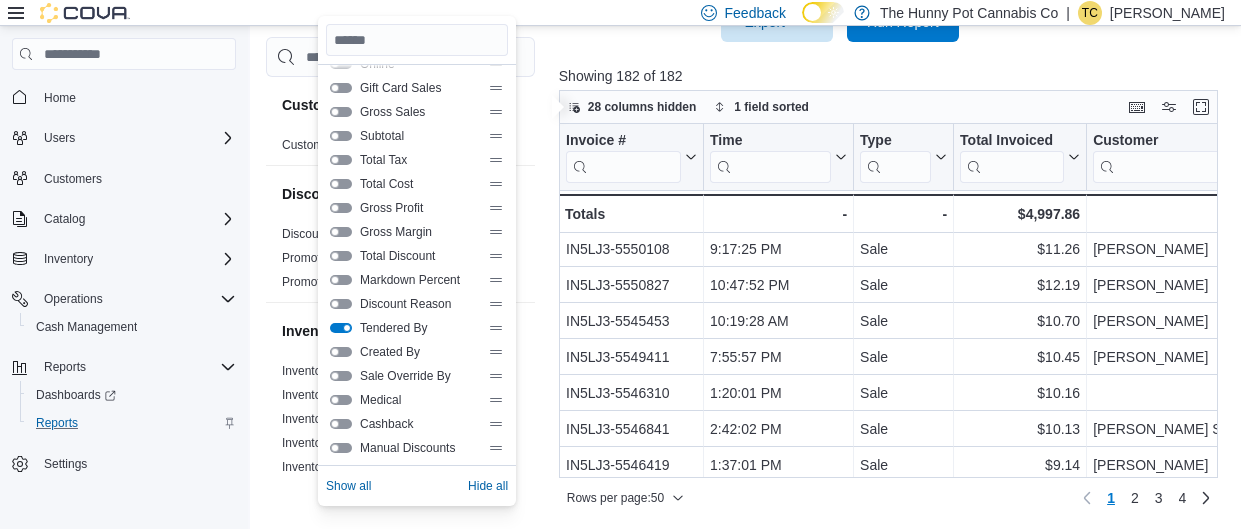 click on "Created By" at bounding box center [417, 352] 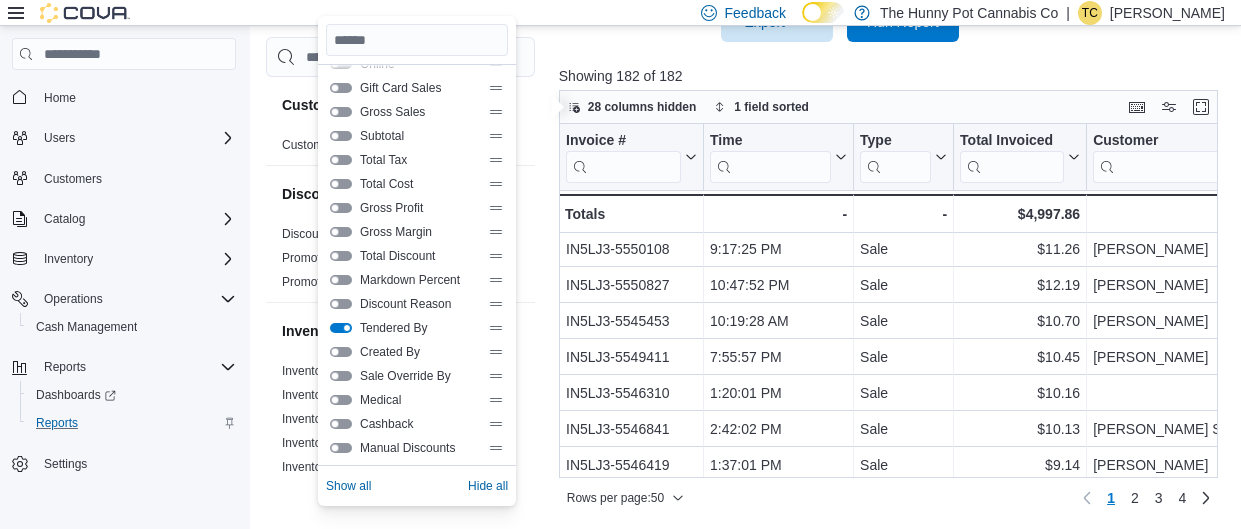click at bounding box center (341, 352) 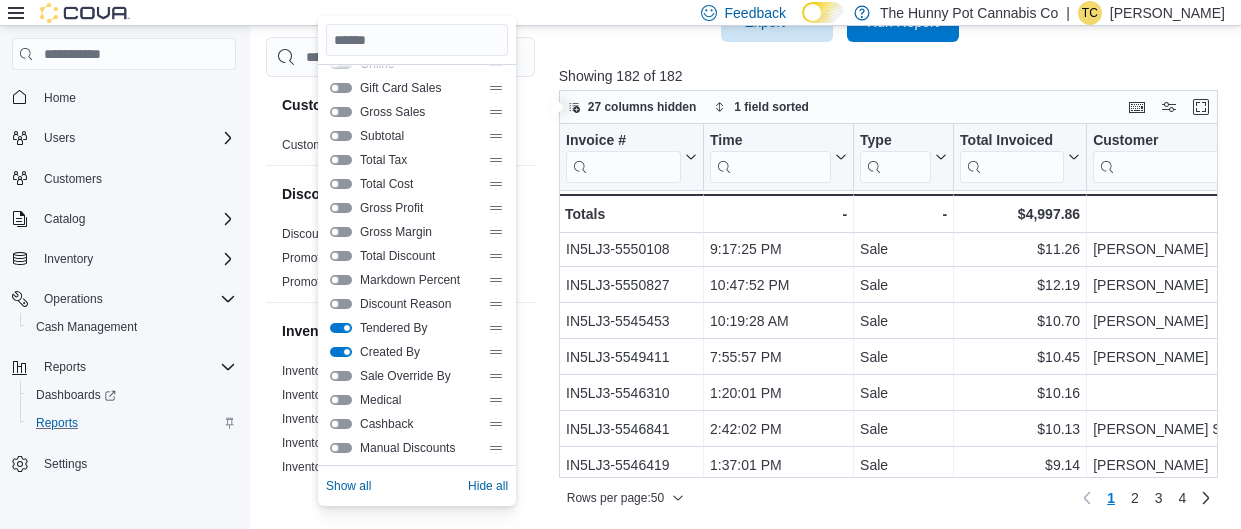 click on "Showing 182 of 182" at bounding box center (892, 76) 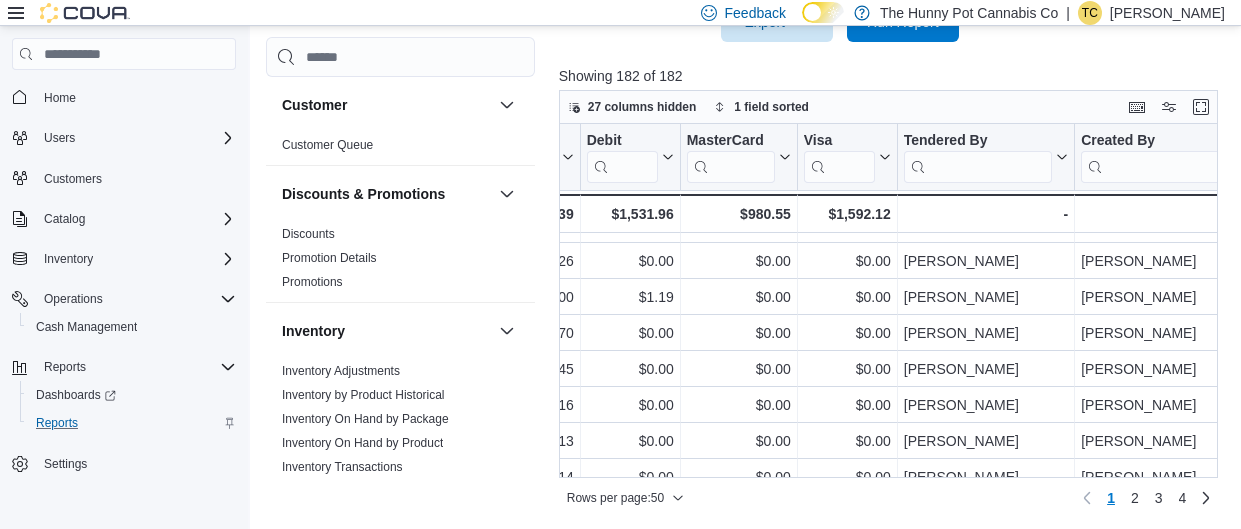 scroll, scrollTop: 710, scrollLeft: 878, axis: both 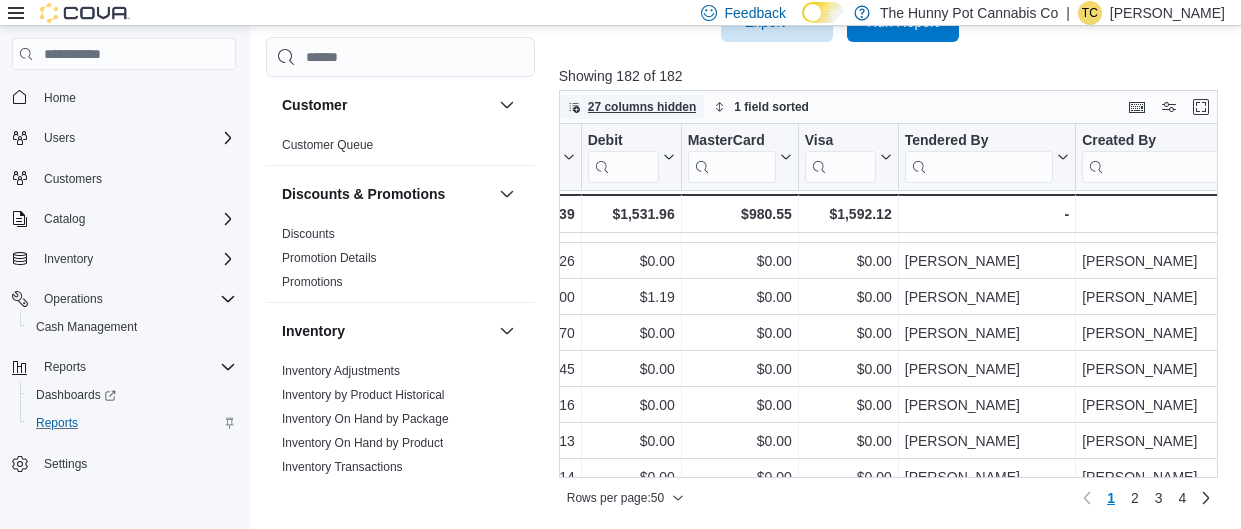 click 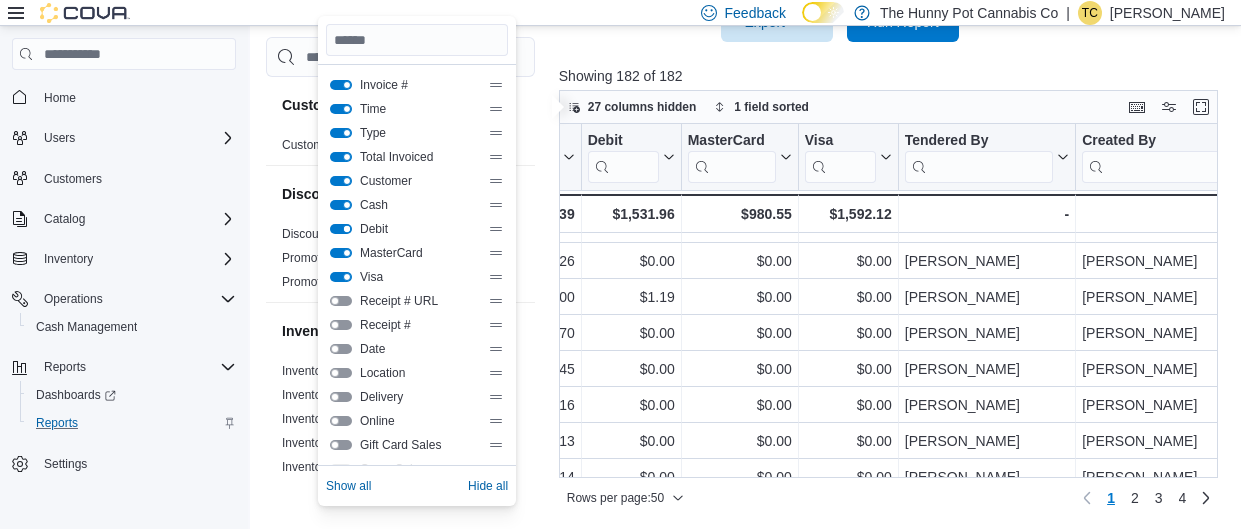 click at bounding box center (341, 229) 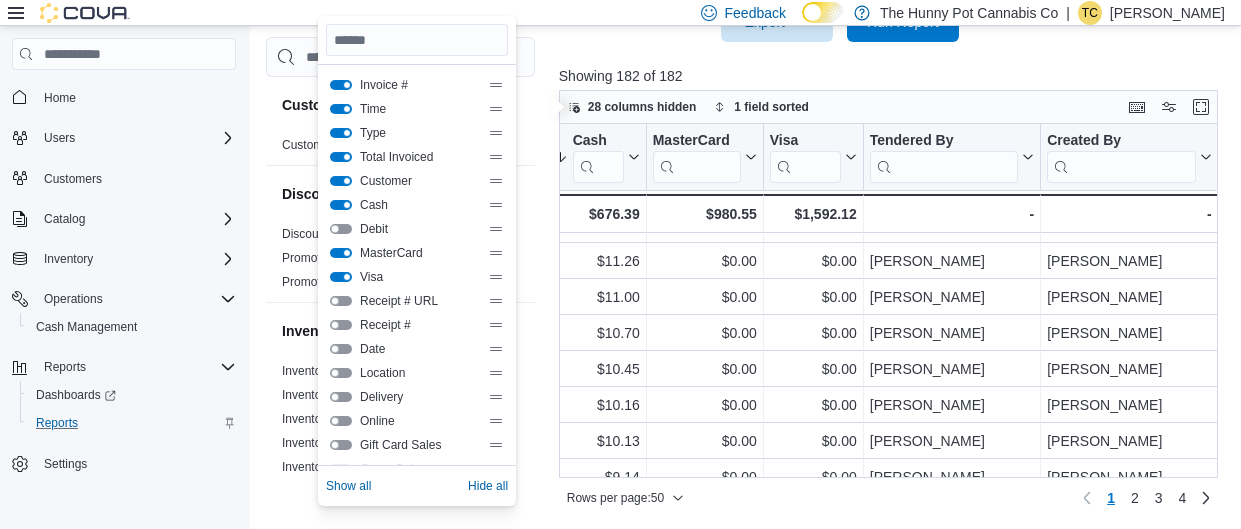 scroll, scrollTop: 710, scrollLeft: 813, axis: both 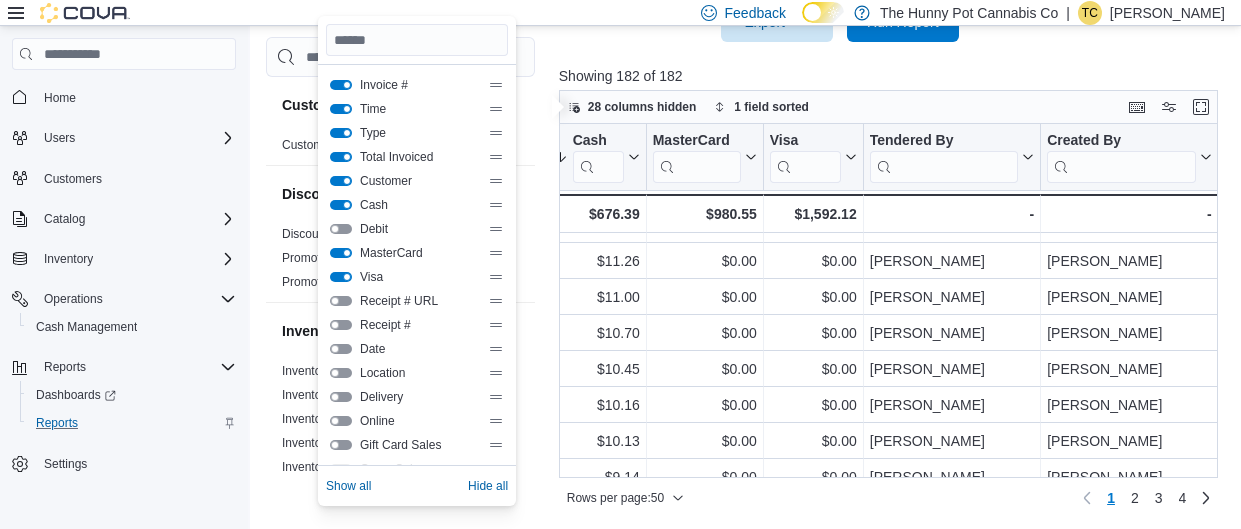 click at bounding box center (341, 253) 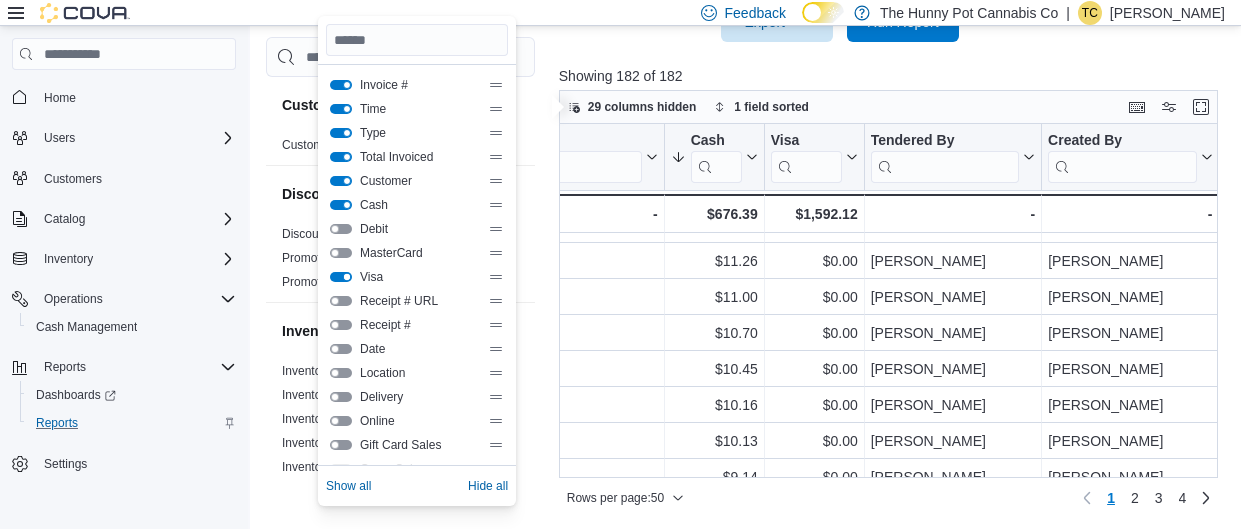 click at bounding box center (341, 277) 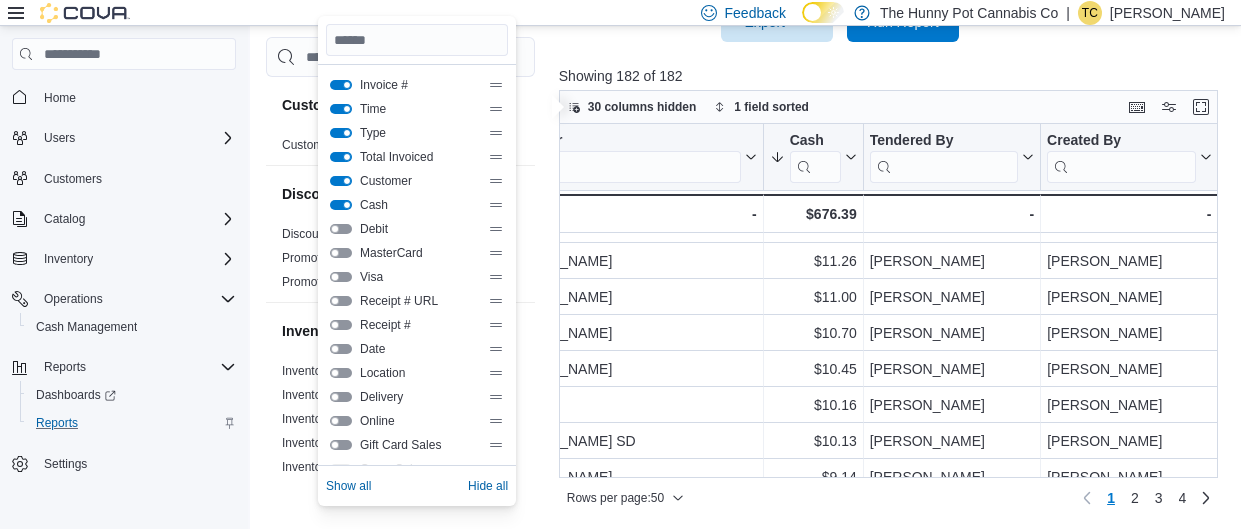 scroll, scrollTop: 710, scrollLeft: 595, axis: both 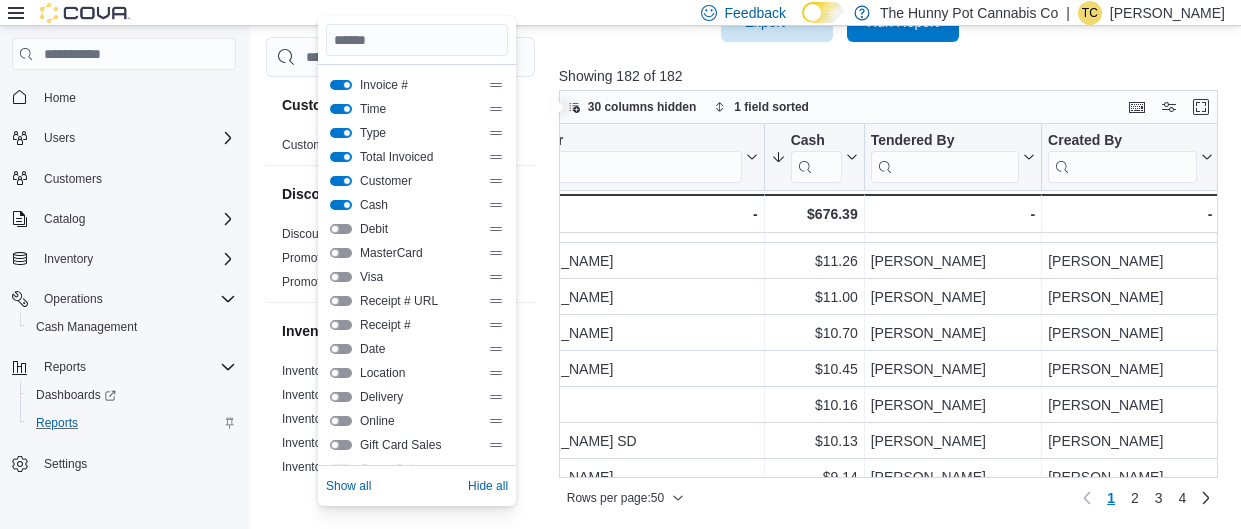 click at bounding box center [892, 54] 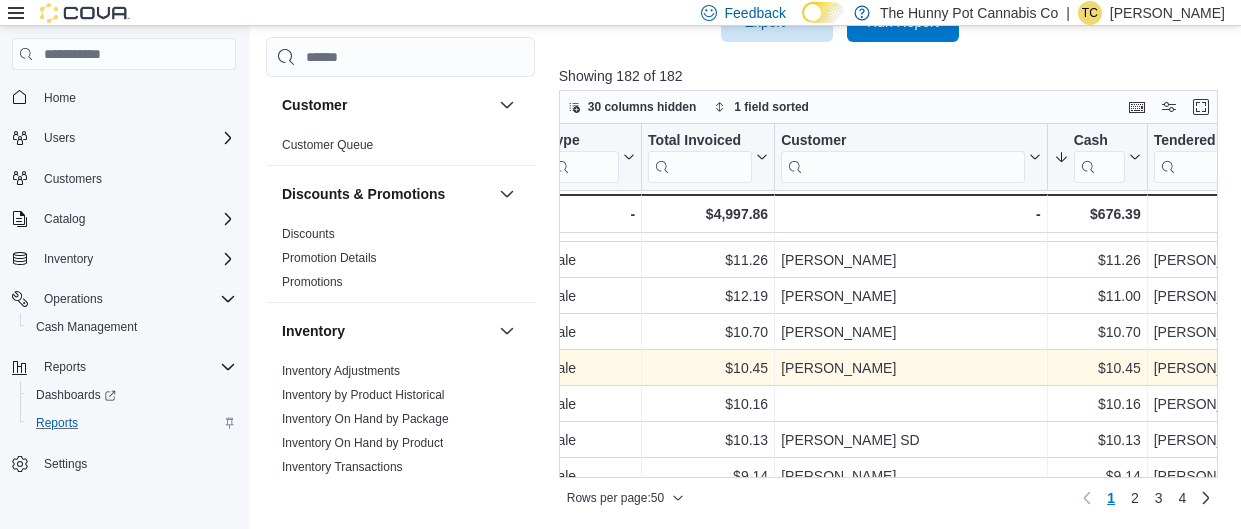 scroll, scrollTop: 711, scrollLeft: 393, axis: both 